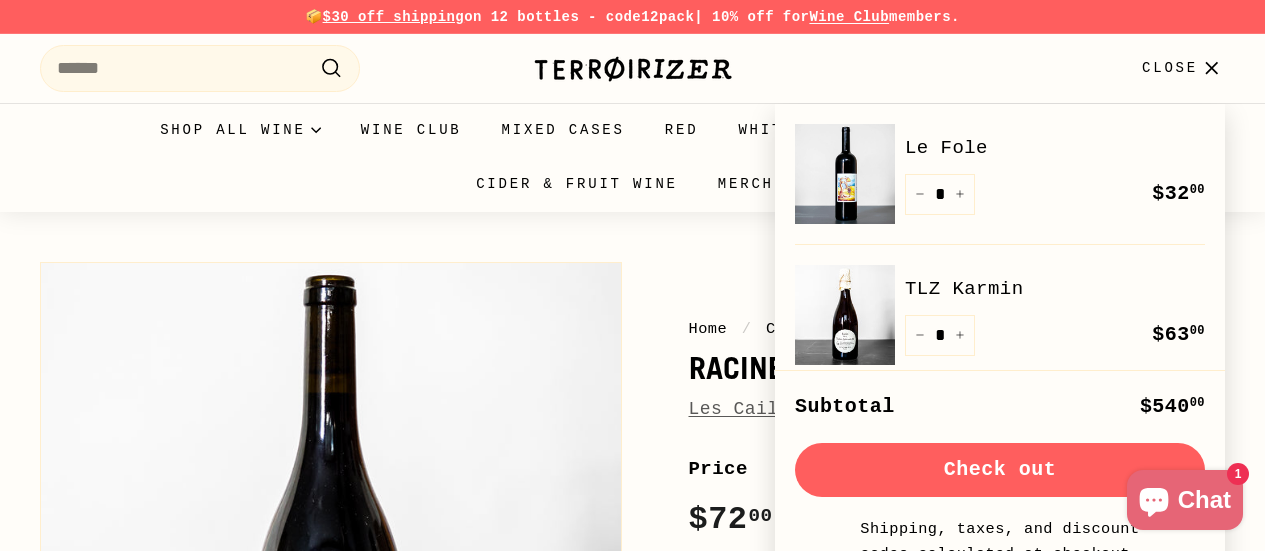scroll, scrollTop: 0, scrollLeft: 0, axis: both 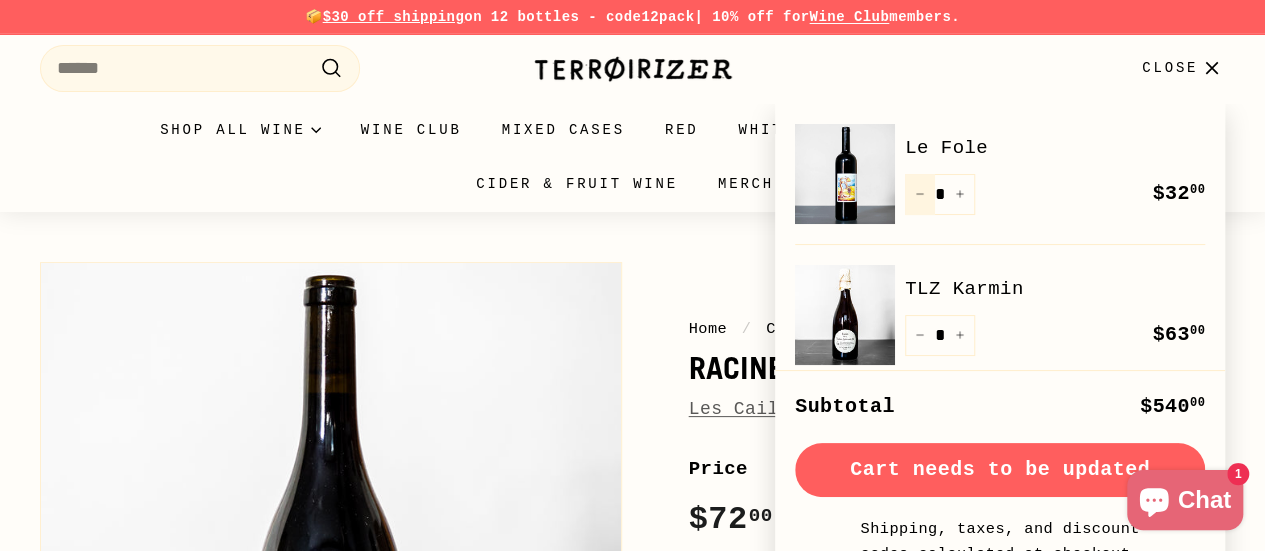 click on "−" at bounding box center (920, 194) 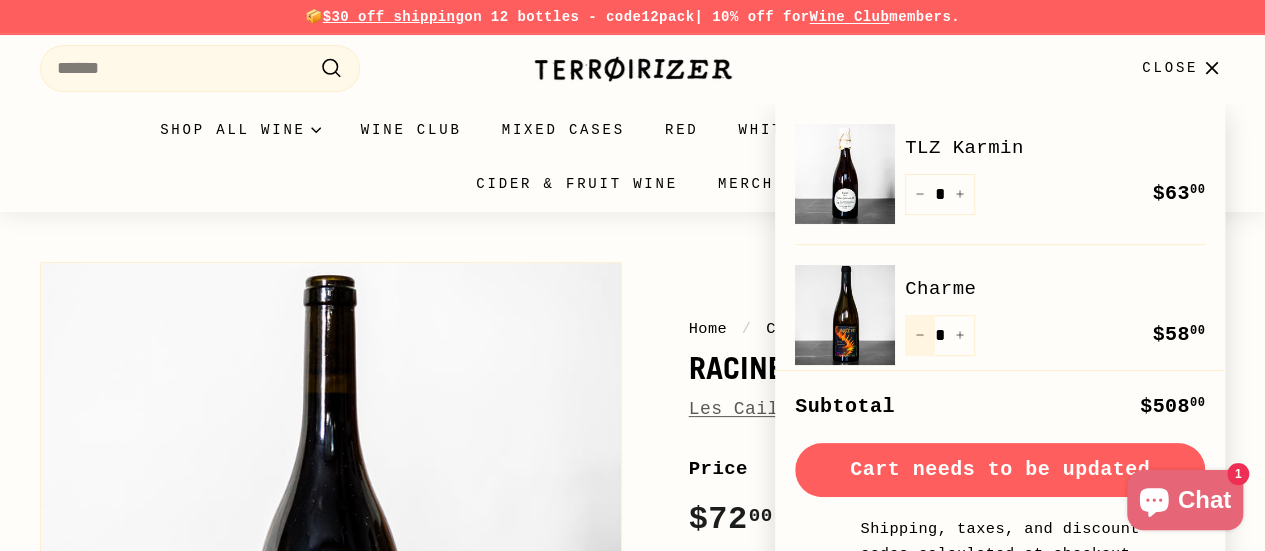 click 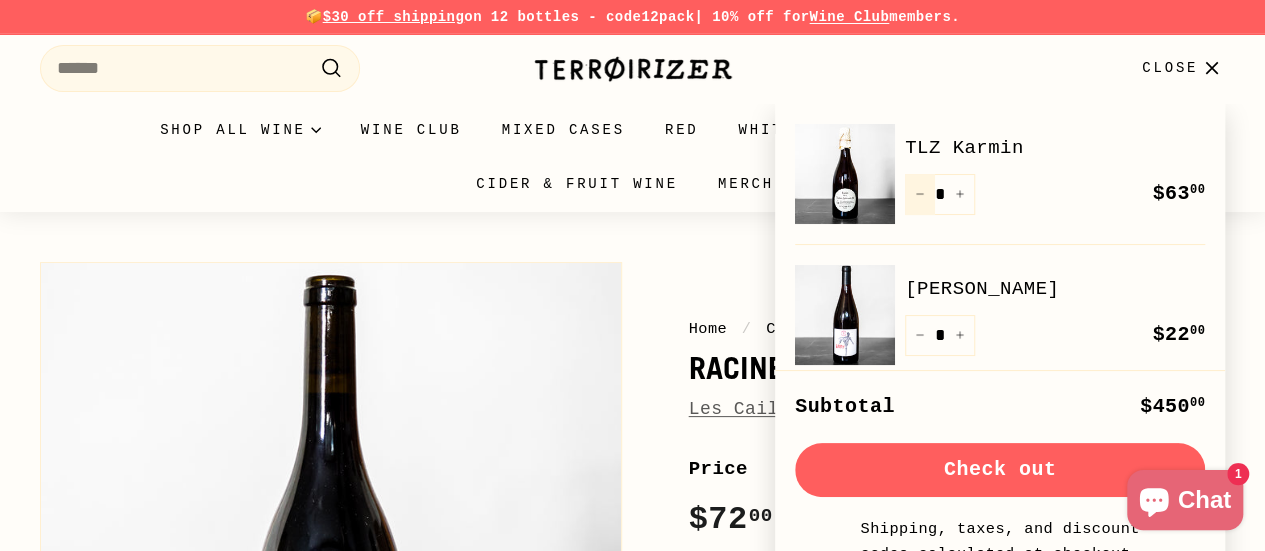 click on "−" at bounding box center [920, 194] 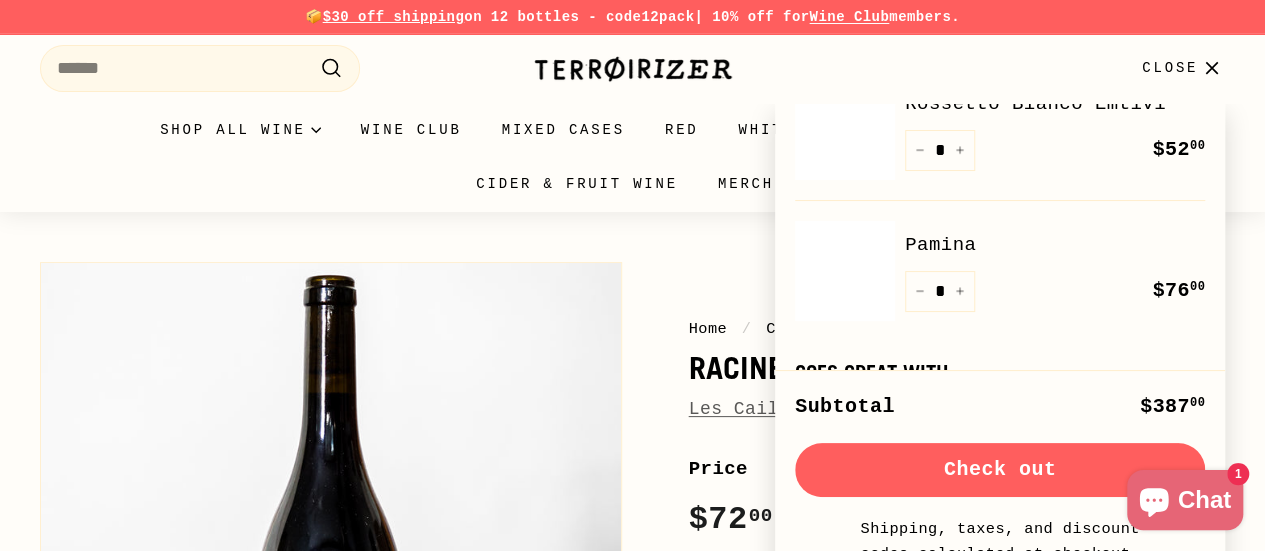 scroll, scrollTop: 227, scrollLeft: 0, axis: vertical 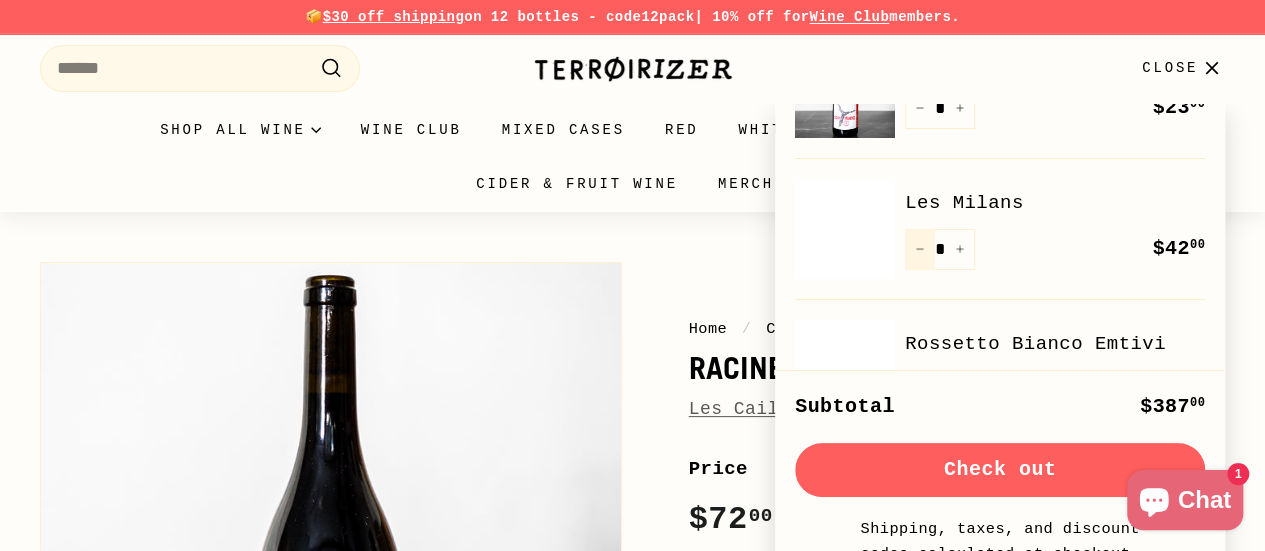 click on "−" at bounding box center (920, 249) 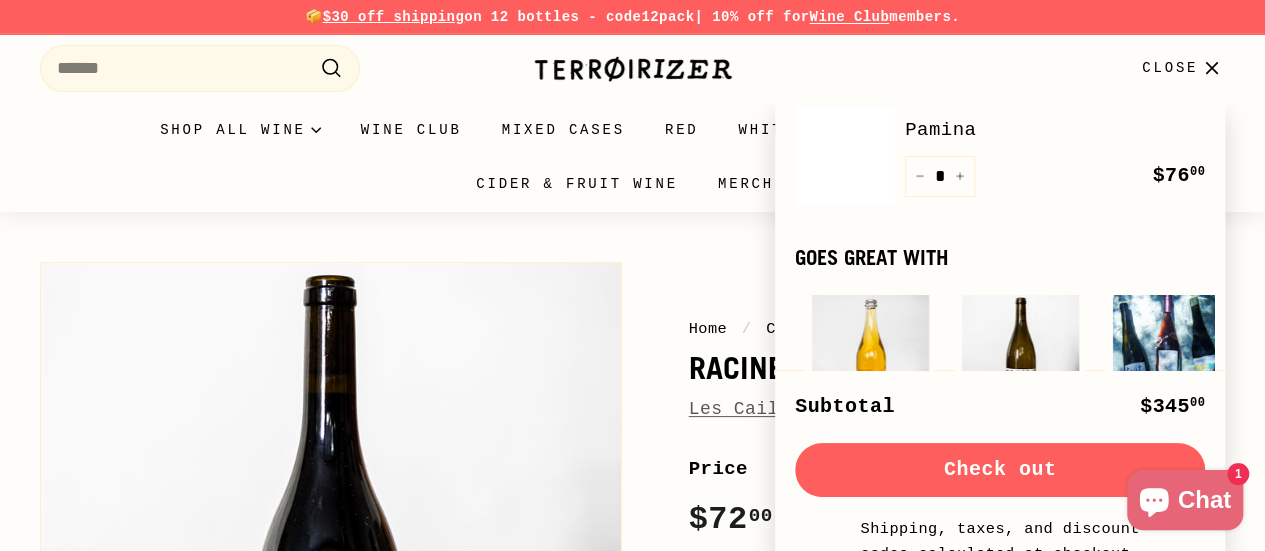 scroll, scrollTop: 530, scrollLeft: 0, axis: vertical 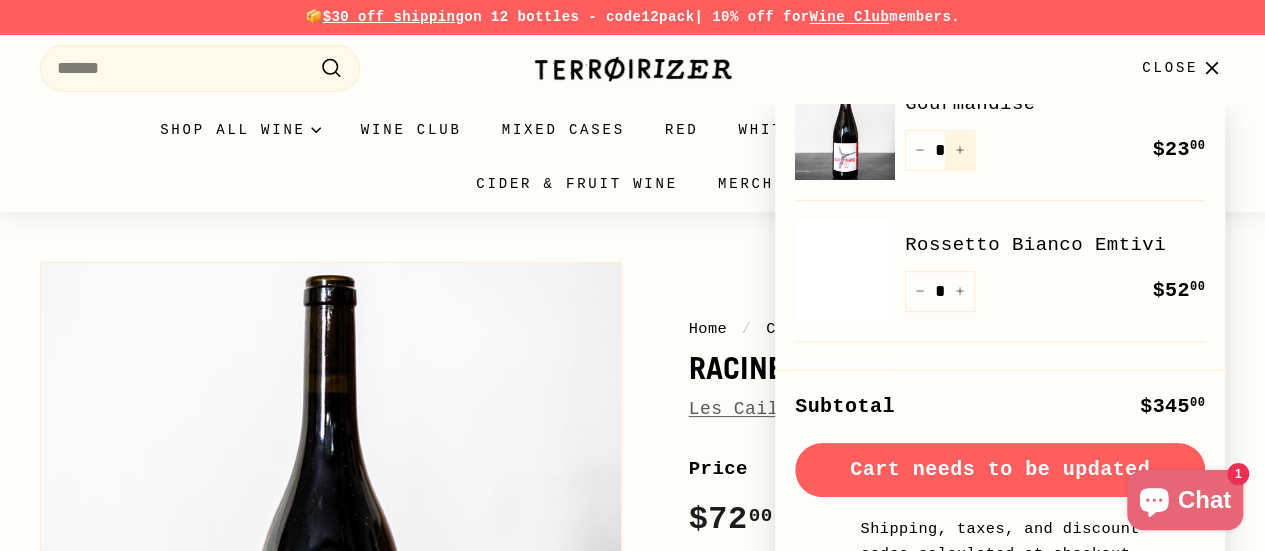 click on "+" at bounding box center [960, 150] 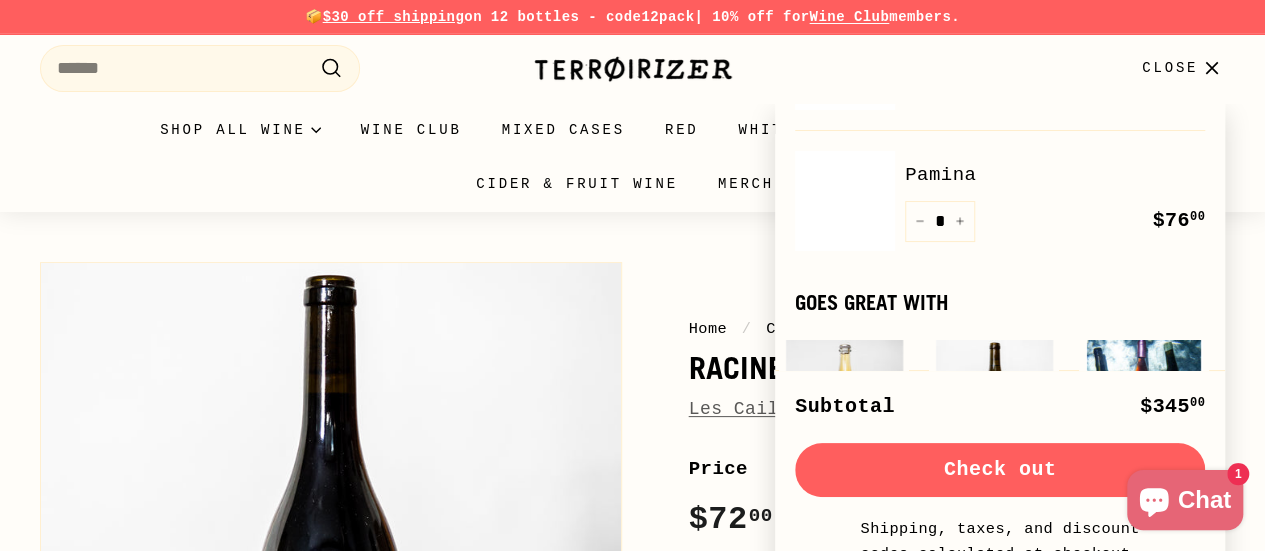 scroll, scrollTop: 623, scrollLeft: 0, axis: vertical 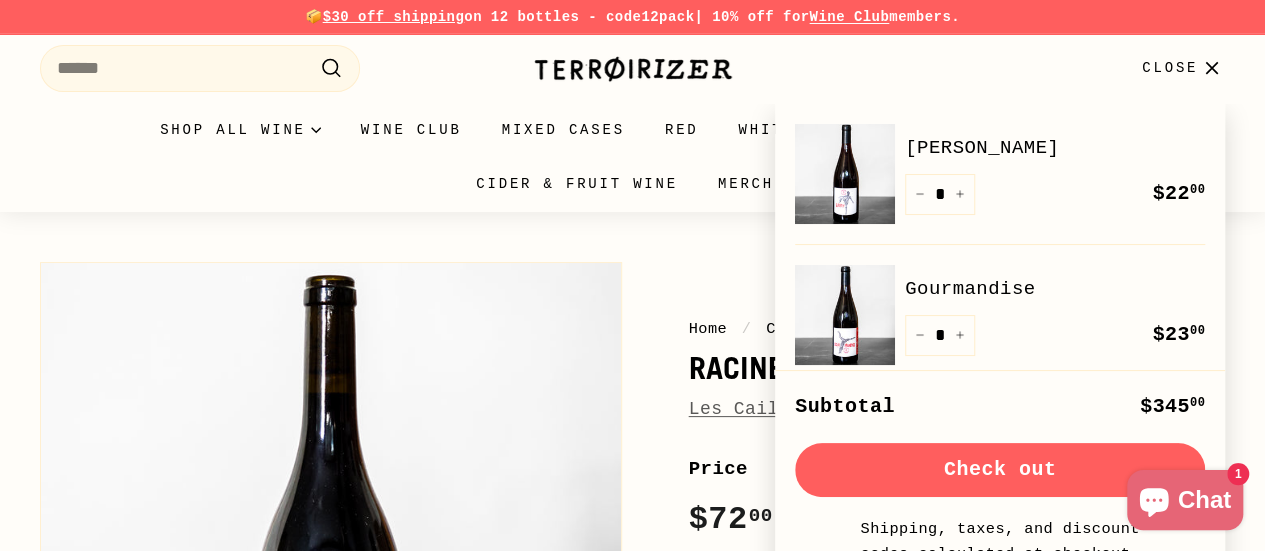 click on "Home" at bounding box center [708, 329] 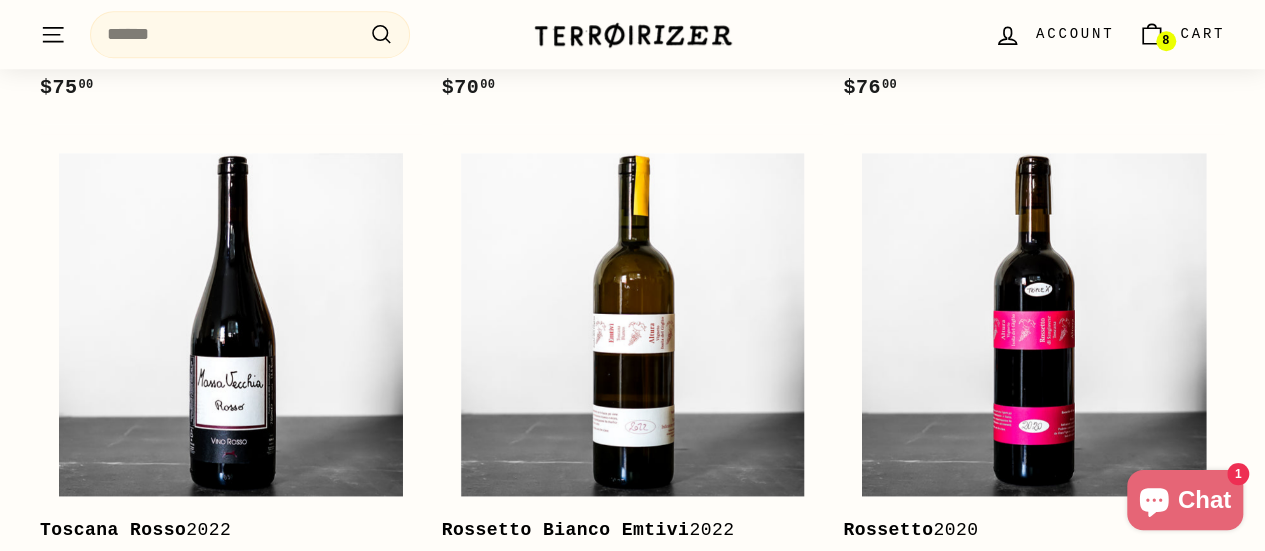 scroll, scrollTop: 1058, scrollLeft: 0, axis: vertical 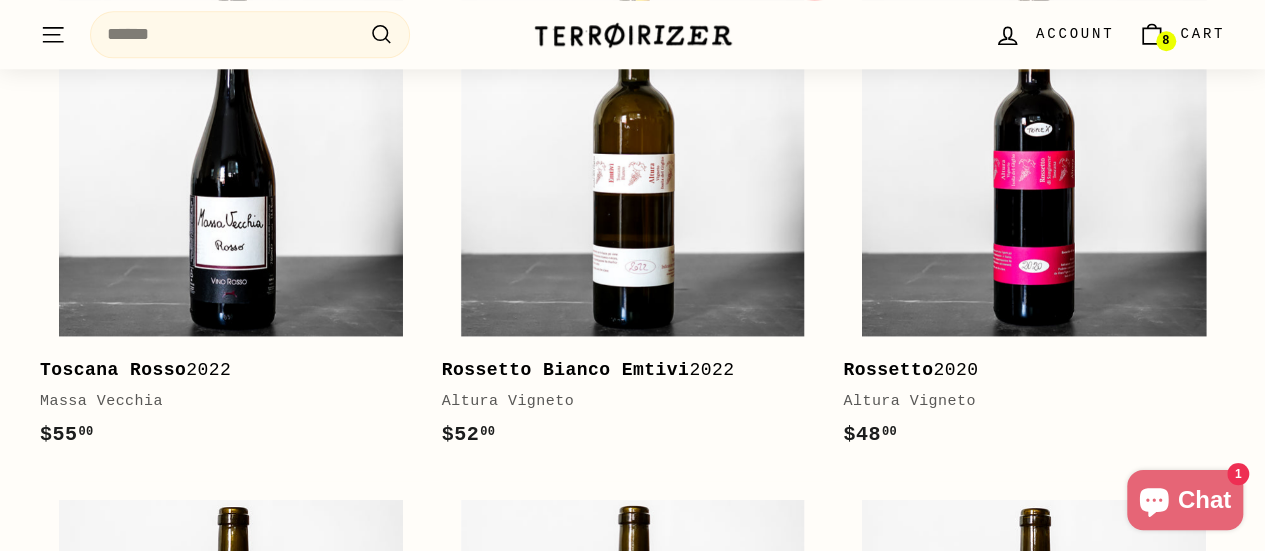 click on "Rossetto Bianco Emtivi" at bounding box center (566, 370) 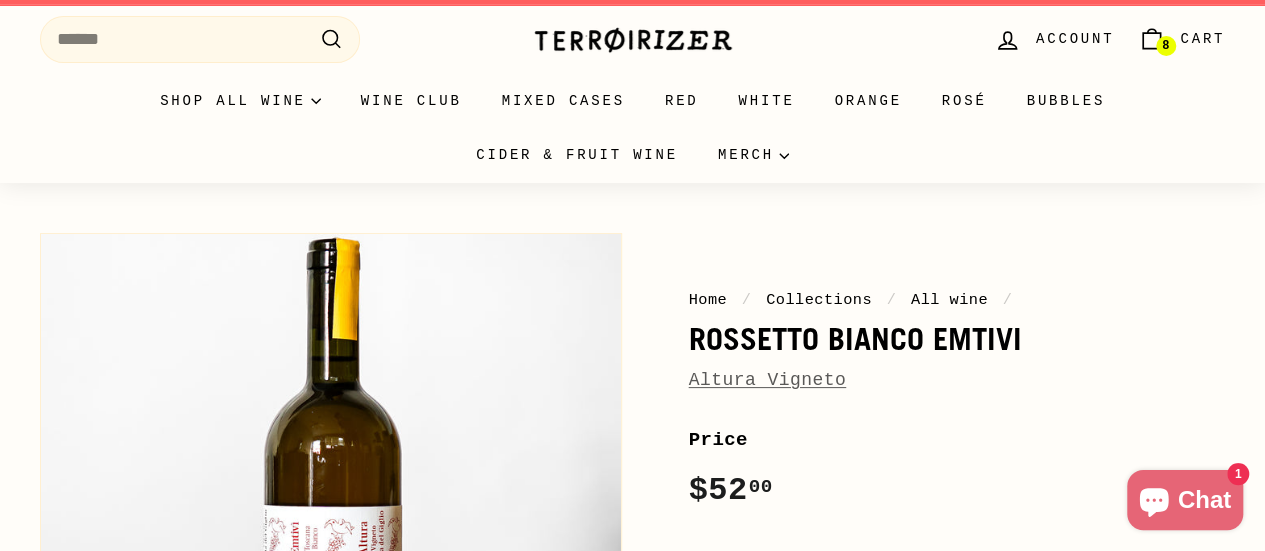 scroll, scrollTop: 0, scrollLeft: 0, axis: both 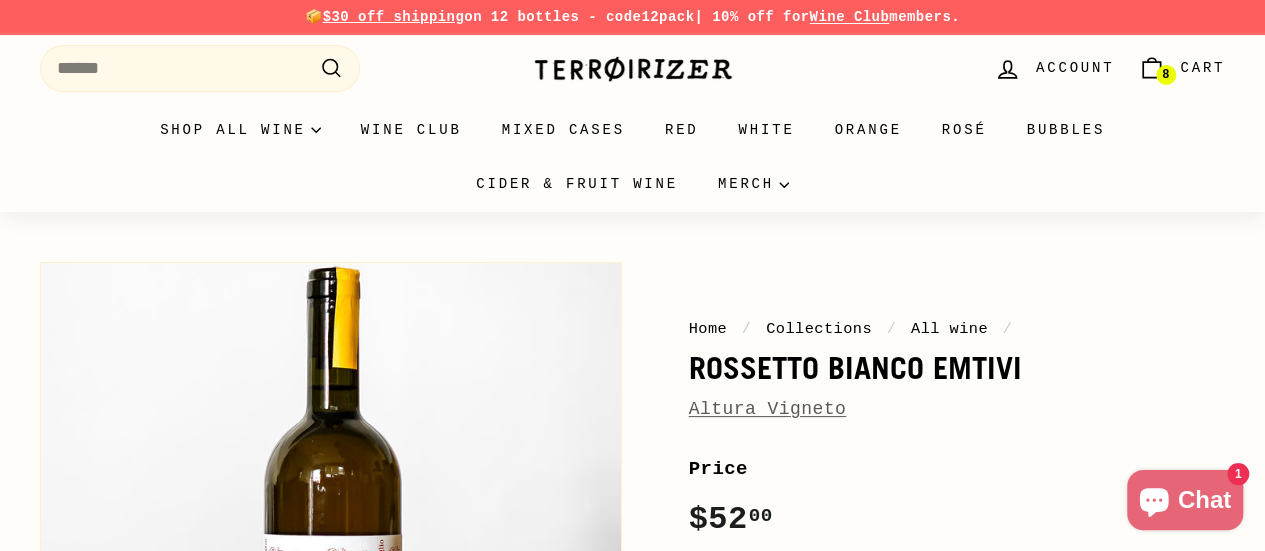 click on "Altura Vigneto" at bounding box center [768, 409] 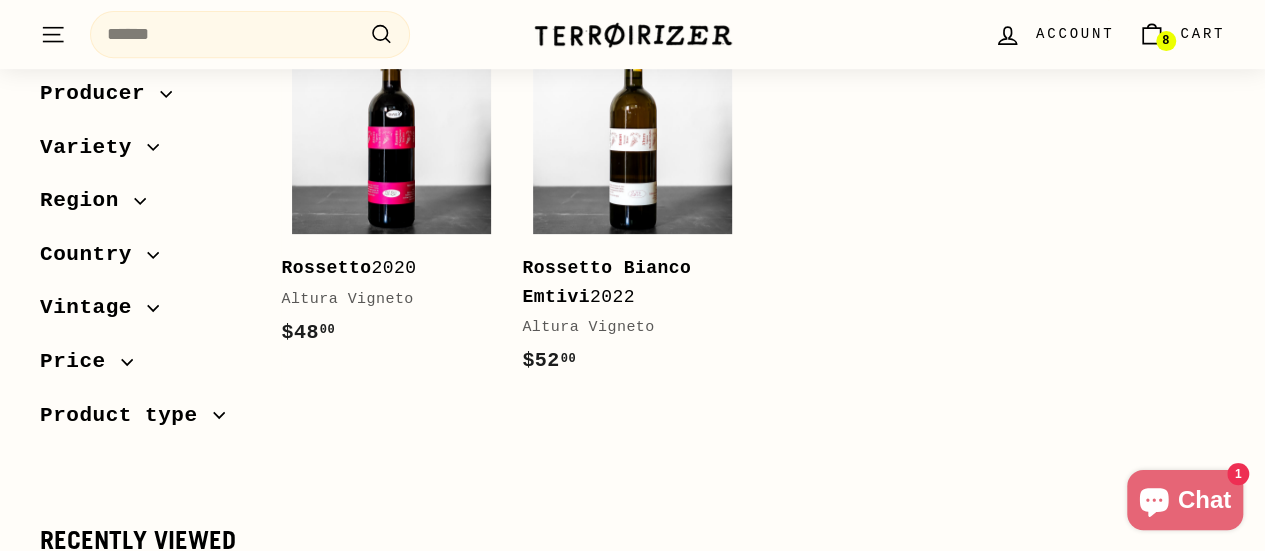 scroll, scrollTop: 0, scrollLeft: 0, axis: both 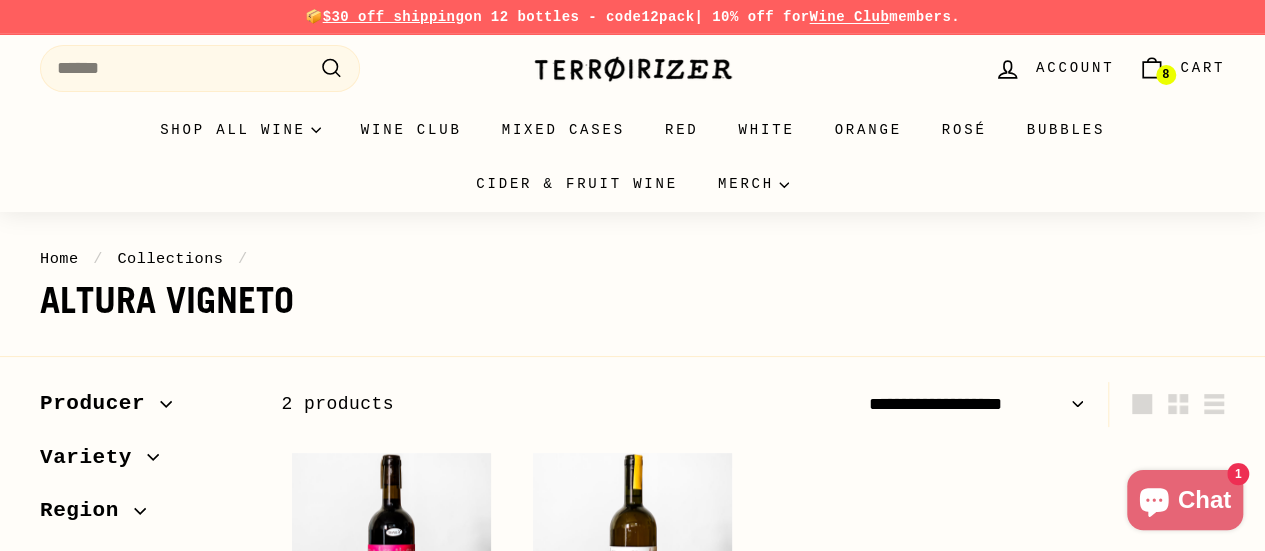 click on "8" at bounding box center (1165, 75) 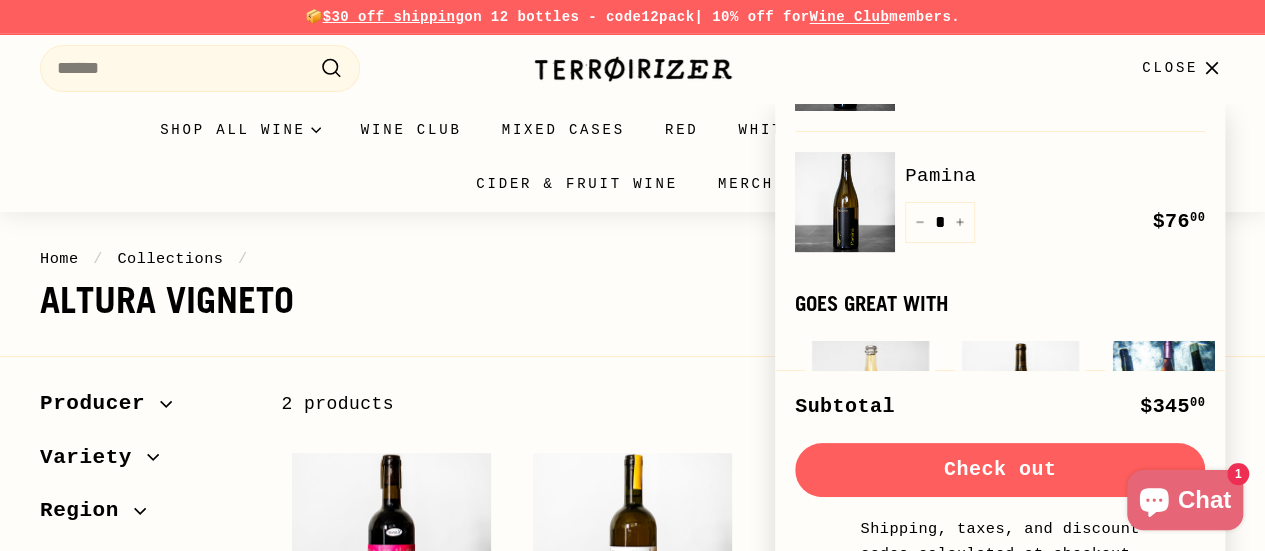 scroll, scrollTop: 401, scrollLeft: 0, axis: vertical 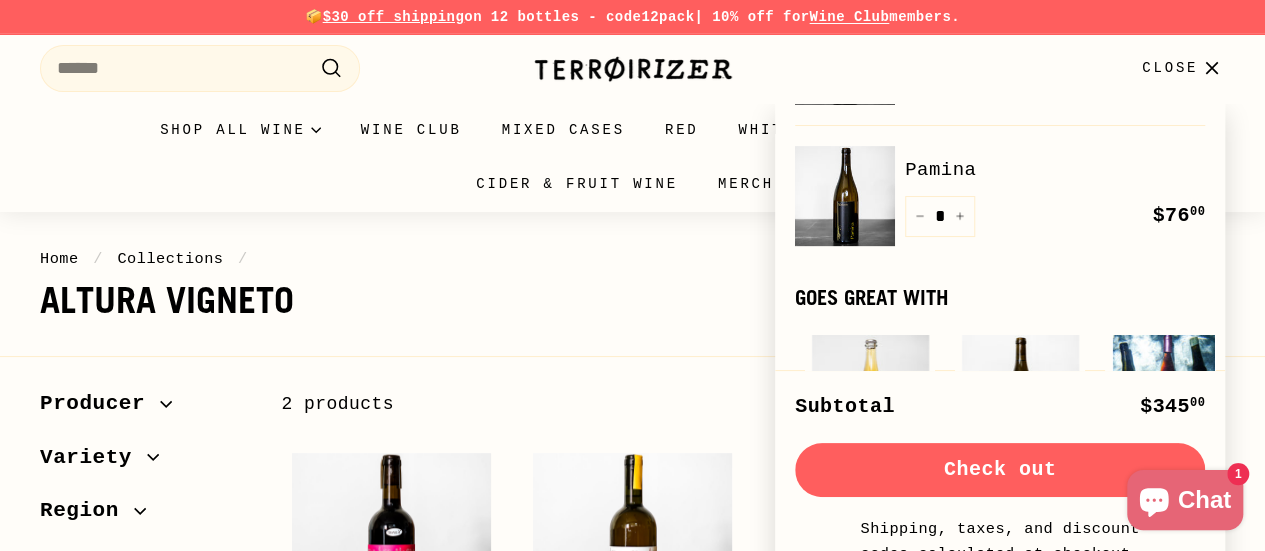 click on "Pamina" at bounding box center [1055, 170] 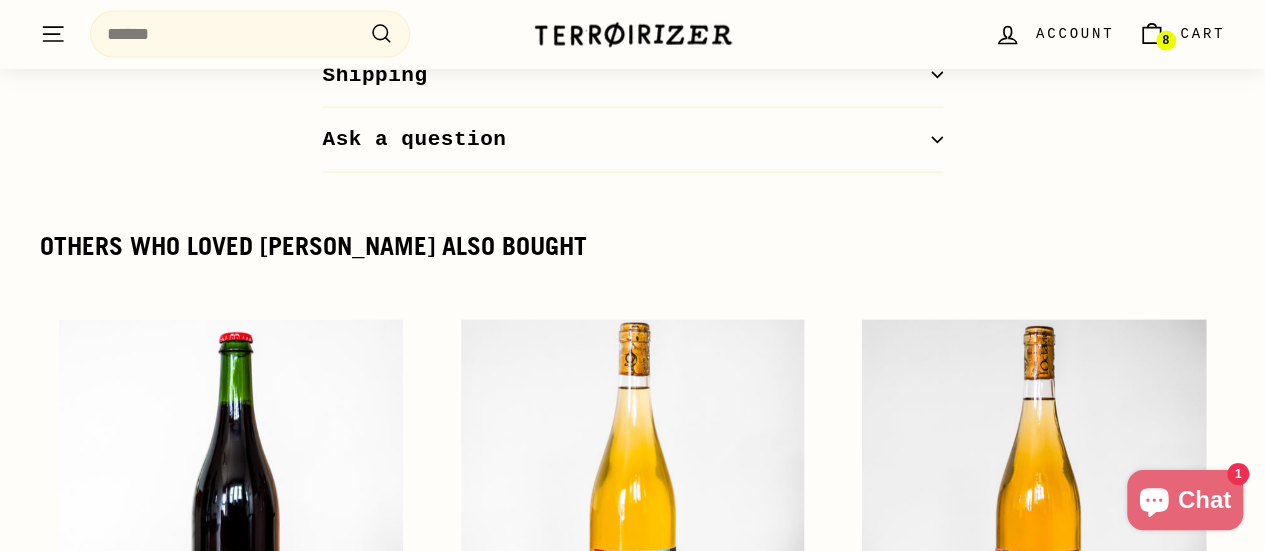 scroll, scrollTop: 2556, scrollLeft: 0, axis: vertical 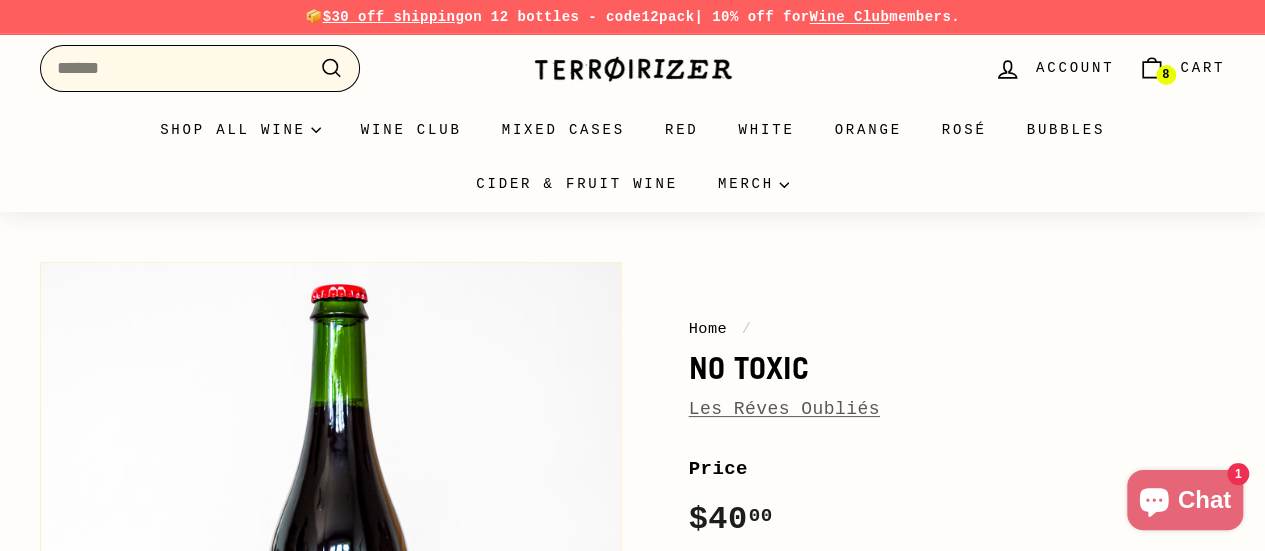 click on "Search" at bounding box center (200, 68) 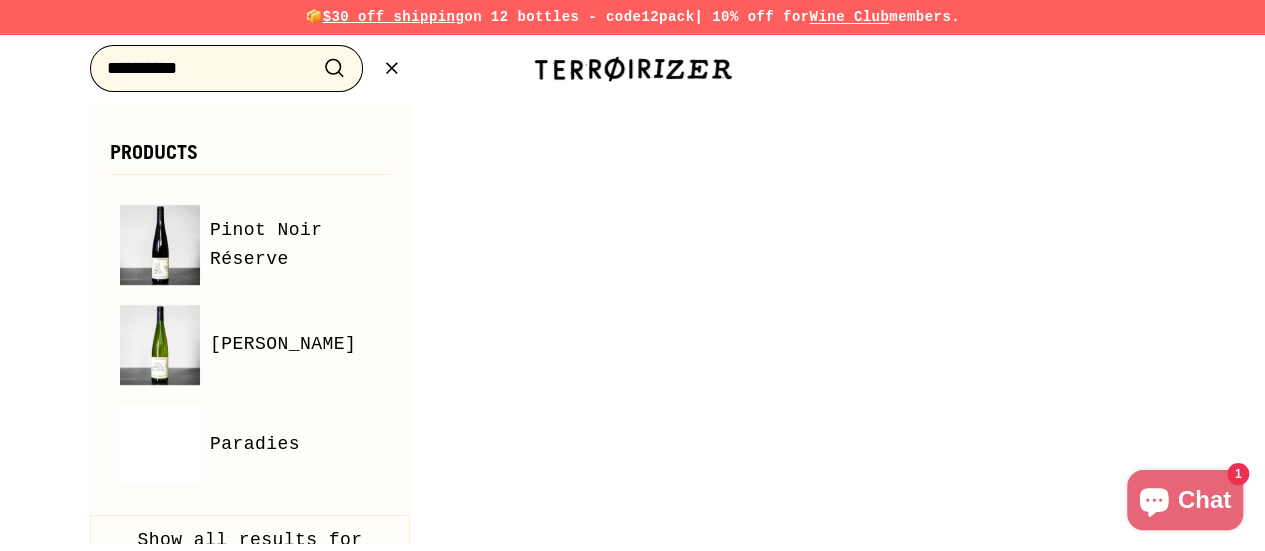 type on "**********" 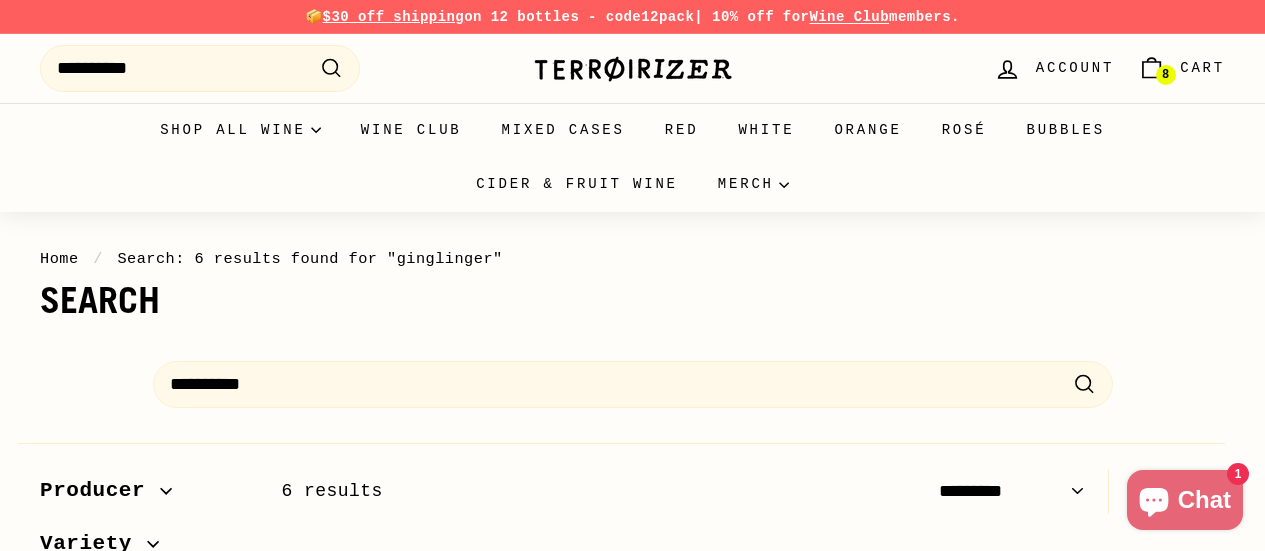 select on "*********" 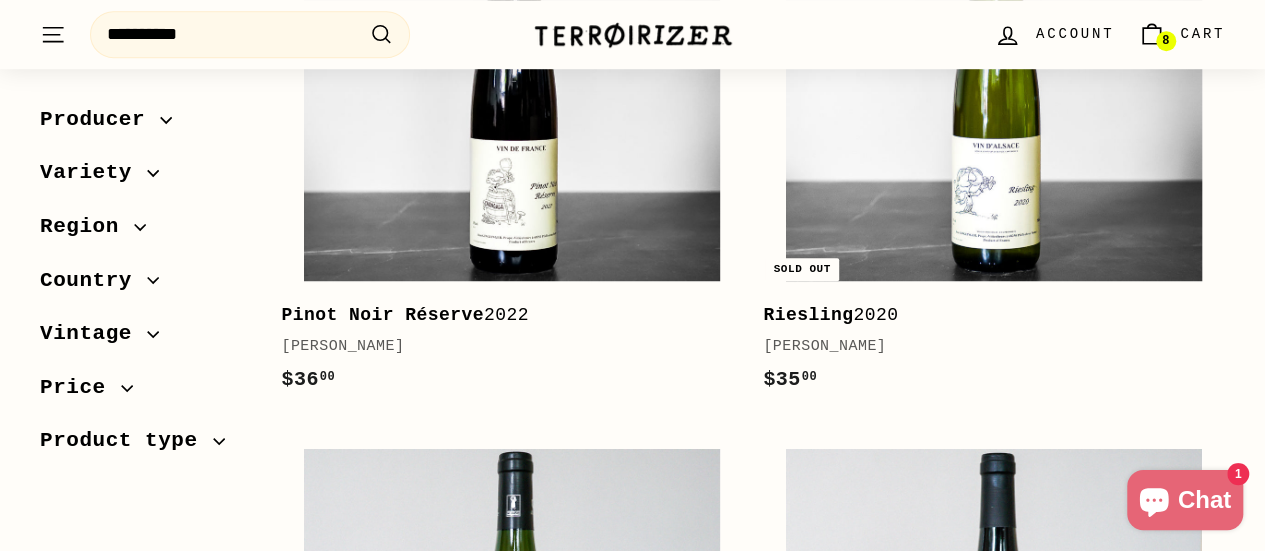 scroll, scrollTop: 607, scrollLeft: 0, axis: vertical 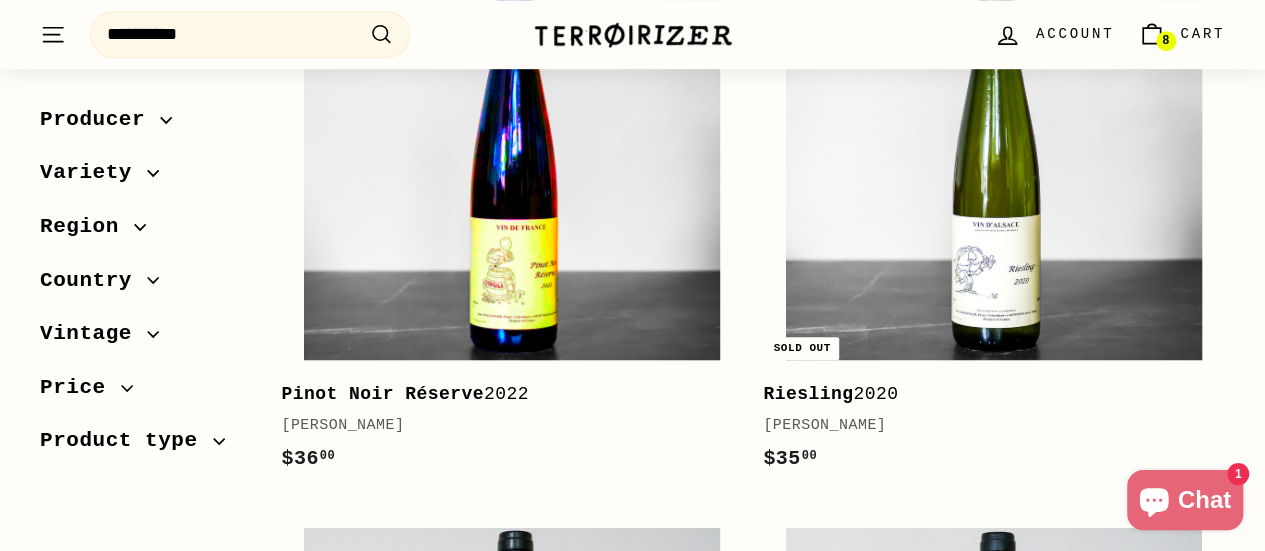 click at bounding box center [512, 153] 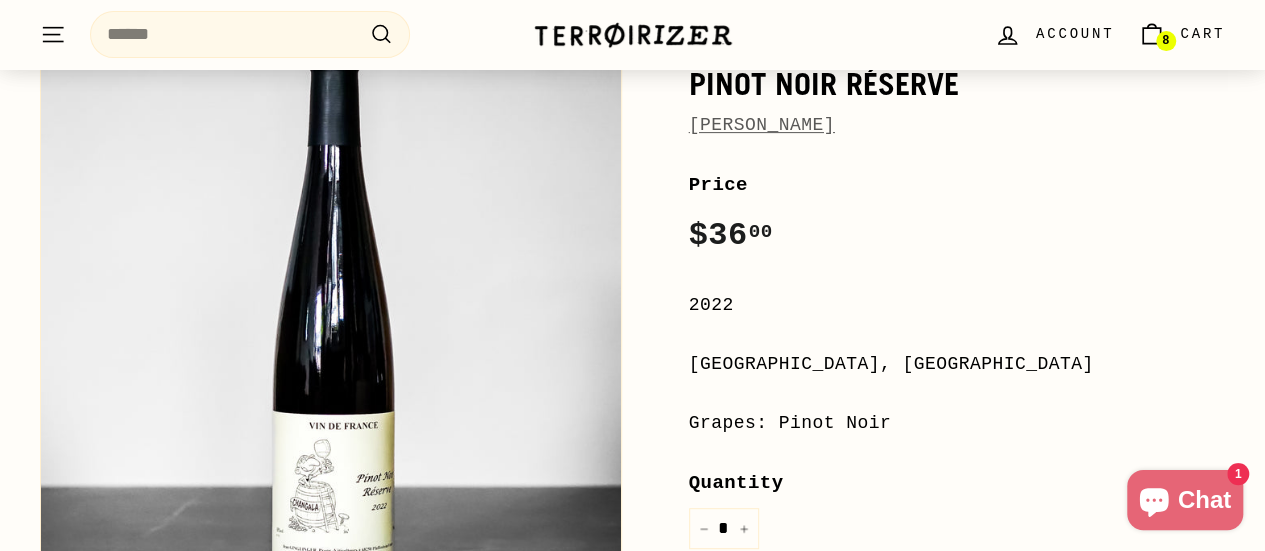 scroll, scrollTop: 296, scrollLeft: 0, axis: vertical 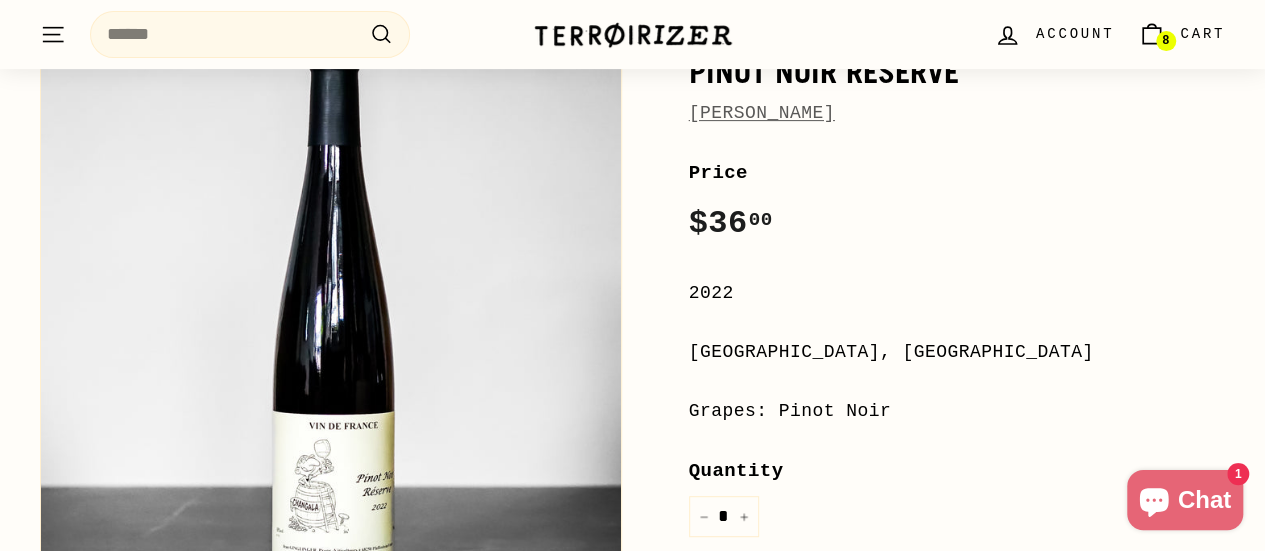 click on "Cart" at bounding box center [1202, 34] 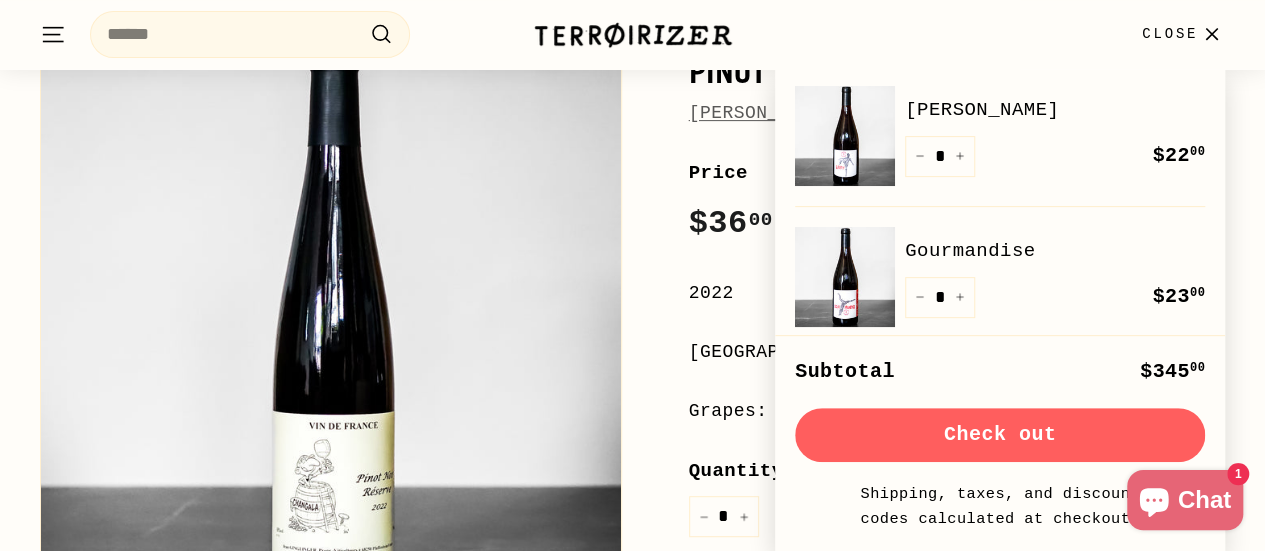 scroll, scrollTop: 0, scrollLeft: 0, axis: both 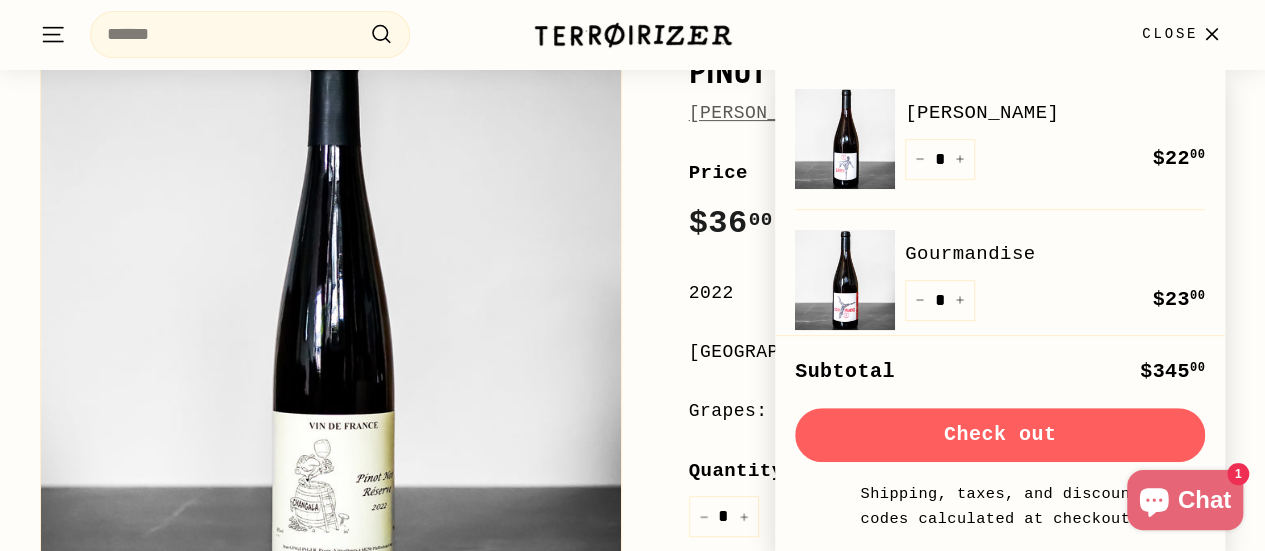 click on "Terroirizer" at bounding box center (633, 35) 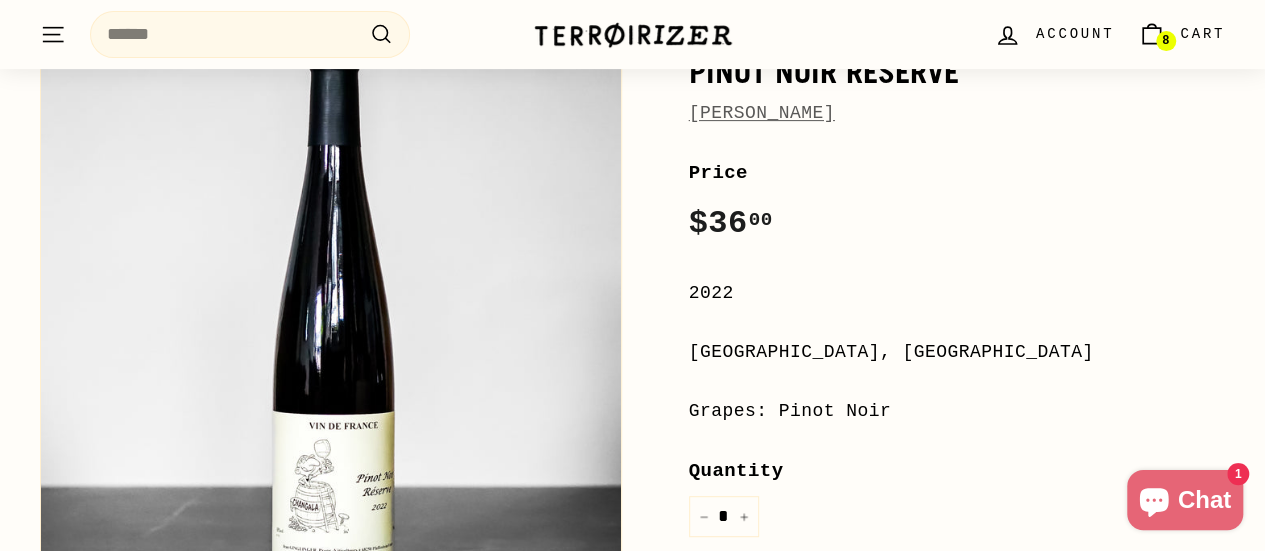 click at bounding box center (633, 35) 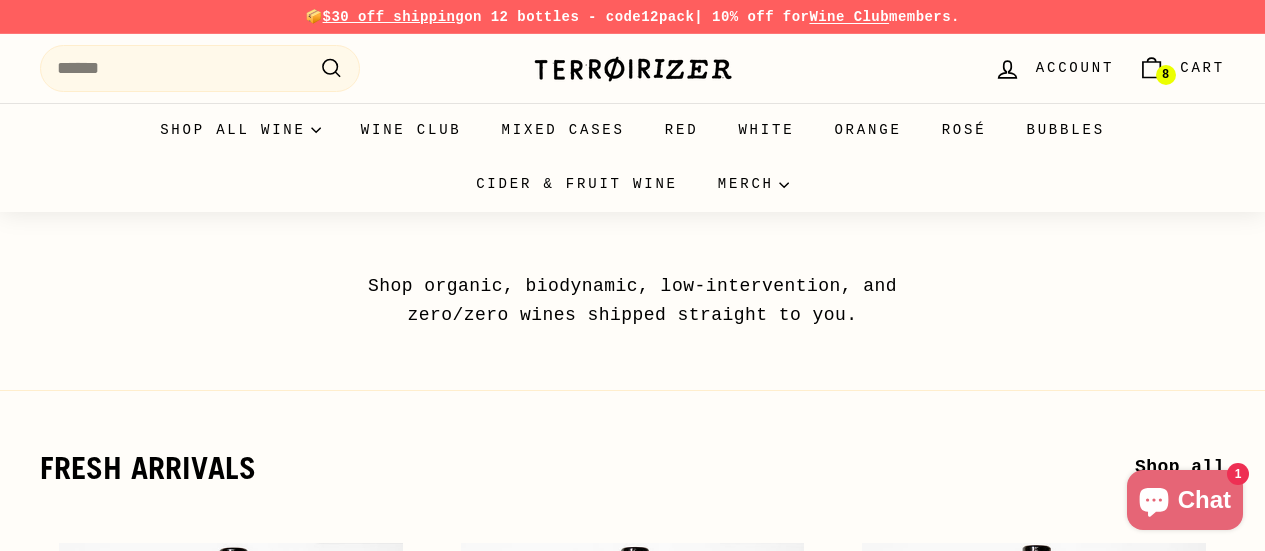 scroll, scrollTop: 0, scrollLeft: 0, axis: both 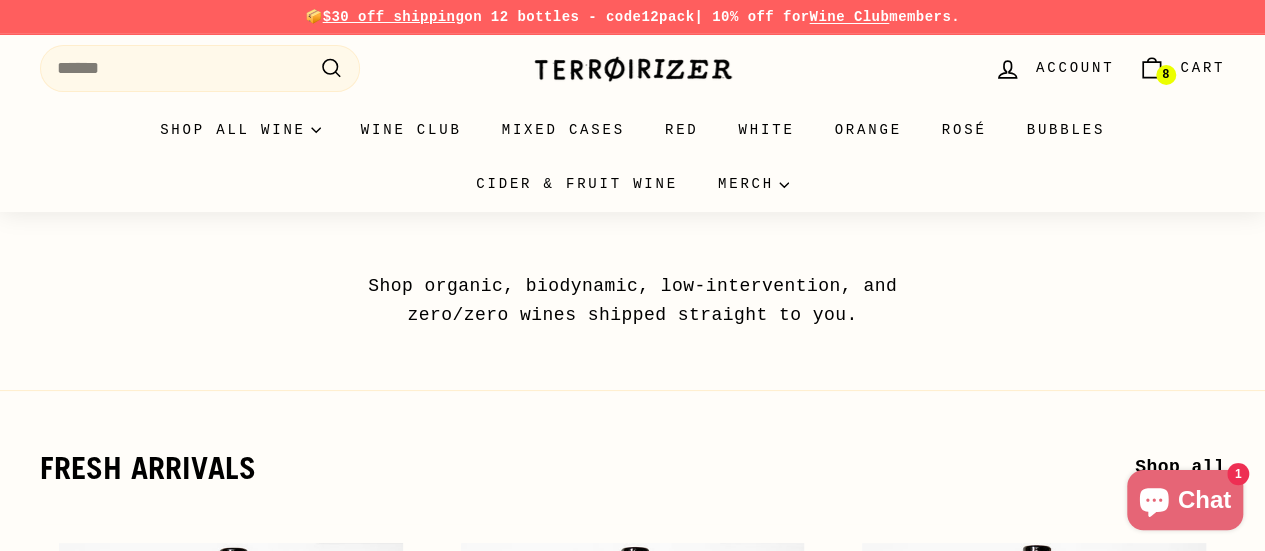 click on "Cart" at bounding box center (1202, 68) 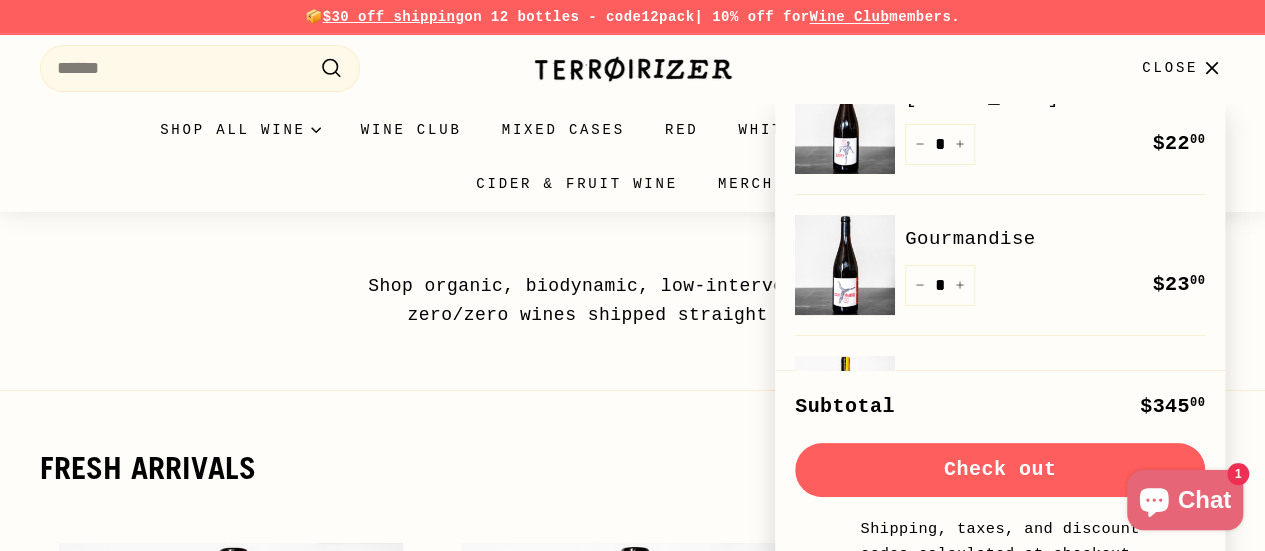 scroll, scrollTop: 0, scrollLeft: 0, axis: both 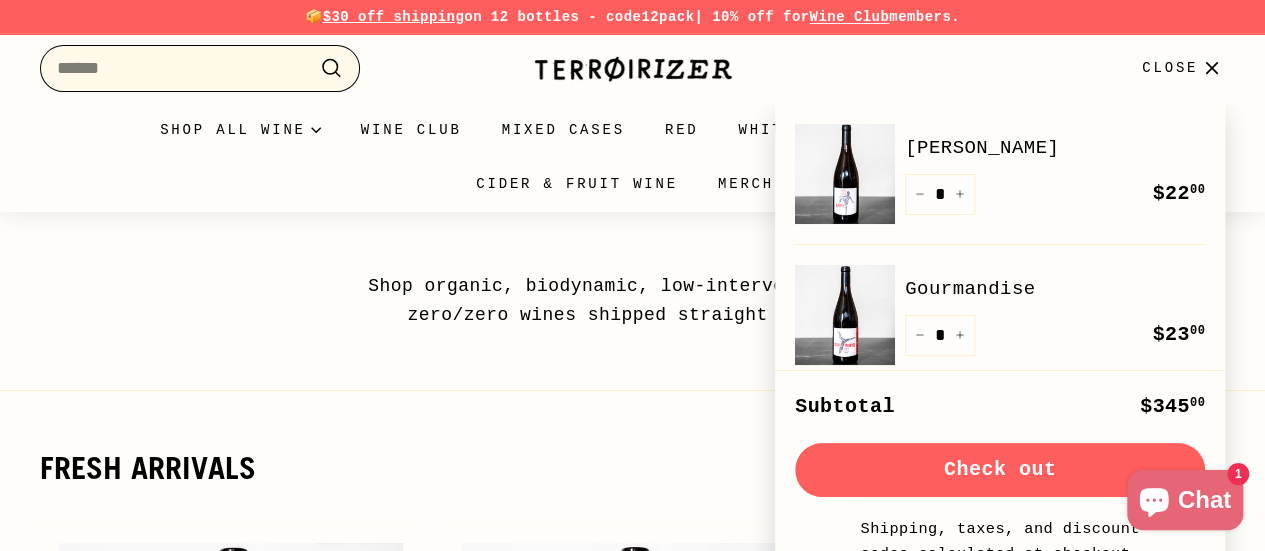 click on "Search" at bounding box center [200, 68] 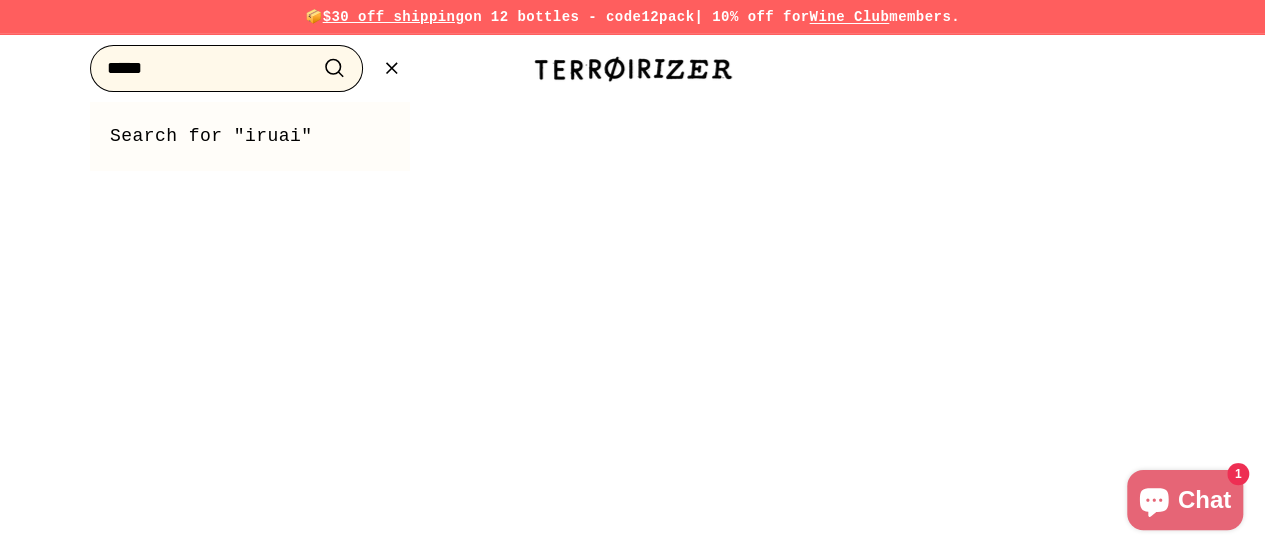 type on "*****" 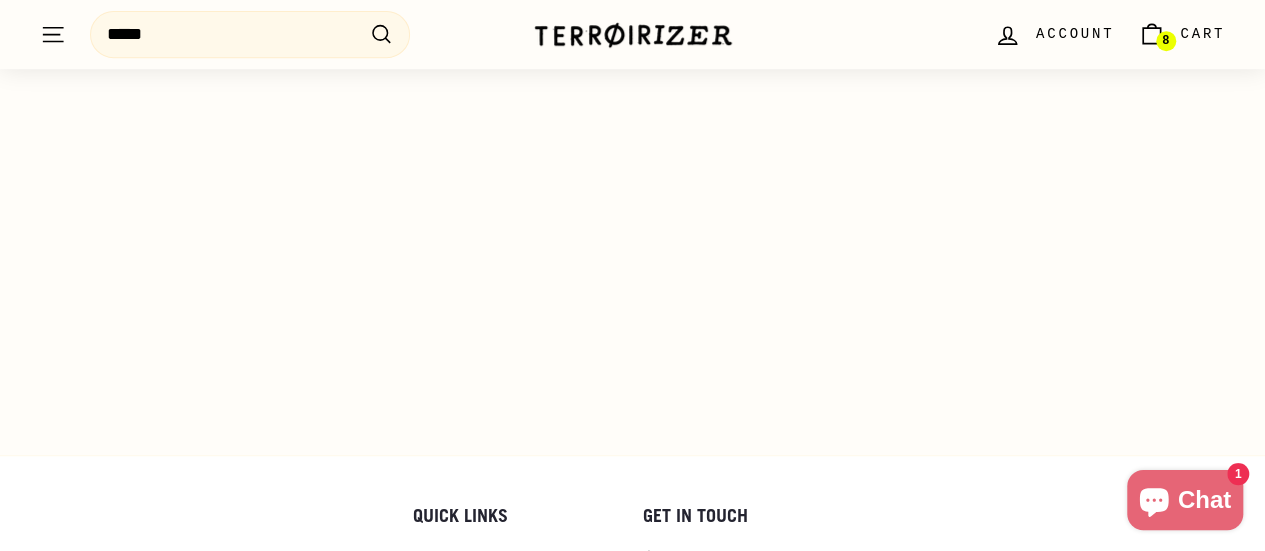 scroll, scrollTop: 0, scrollLeft: 0, axis: both 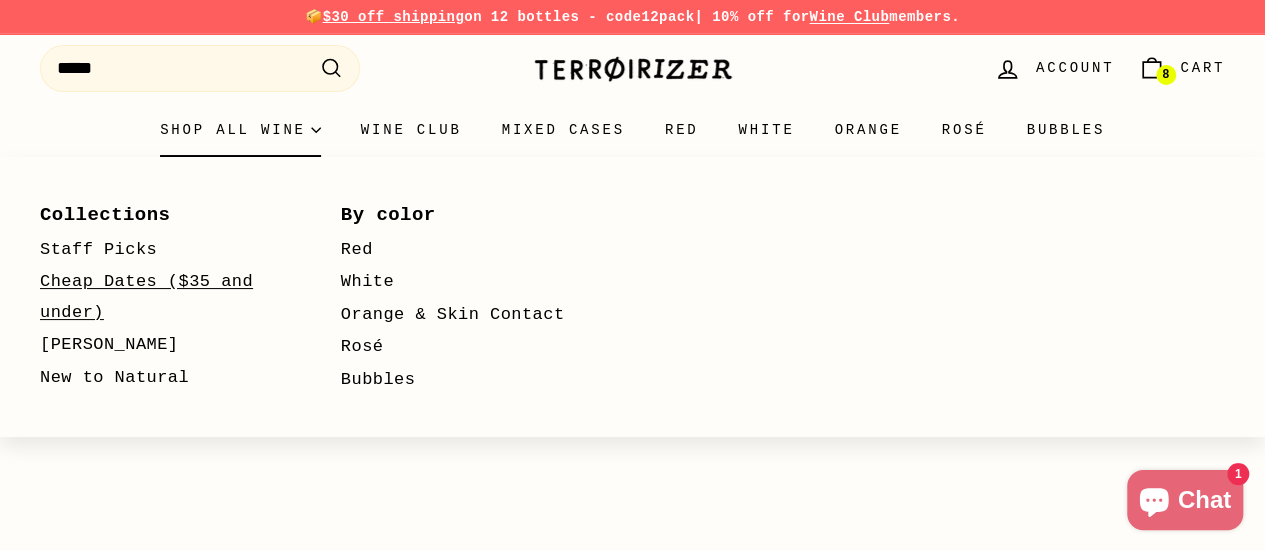 click on "Cheap Dates ($35 and under)" at bounding box center (161, 297) 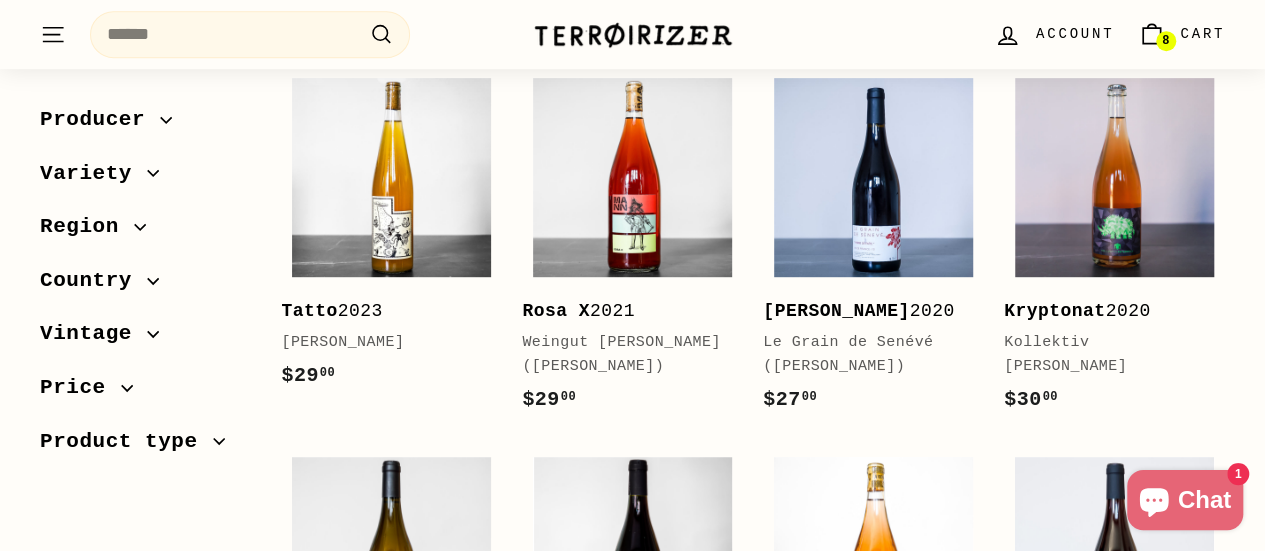 scroll, scrollTop: 152, scrollLeft: 0, axis: vertical 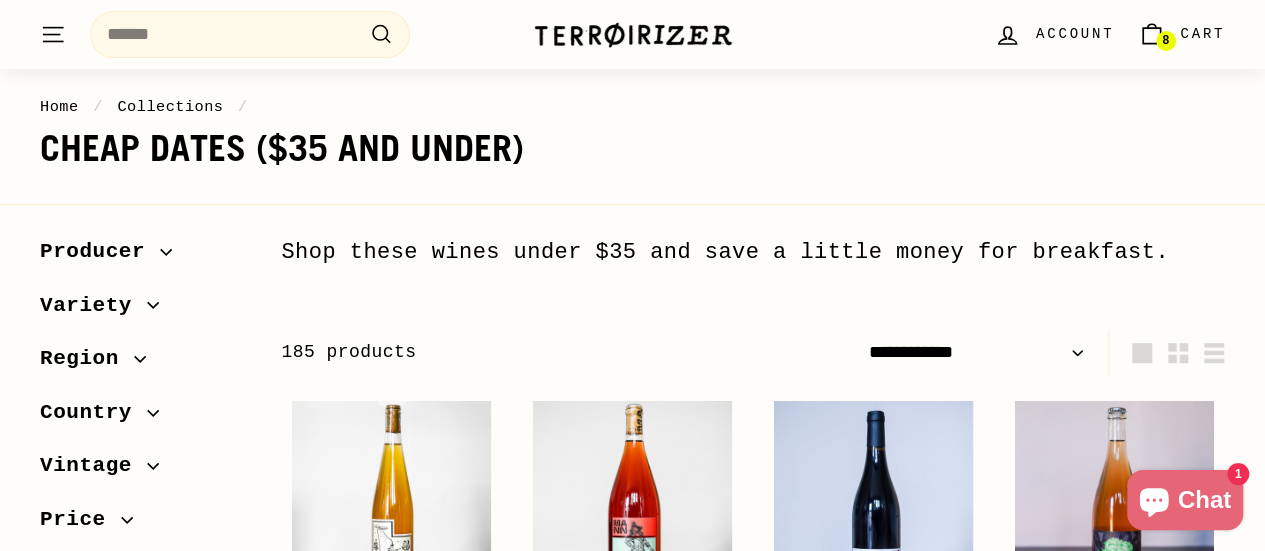 click on "**********" at bounding box center [976, 352] 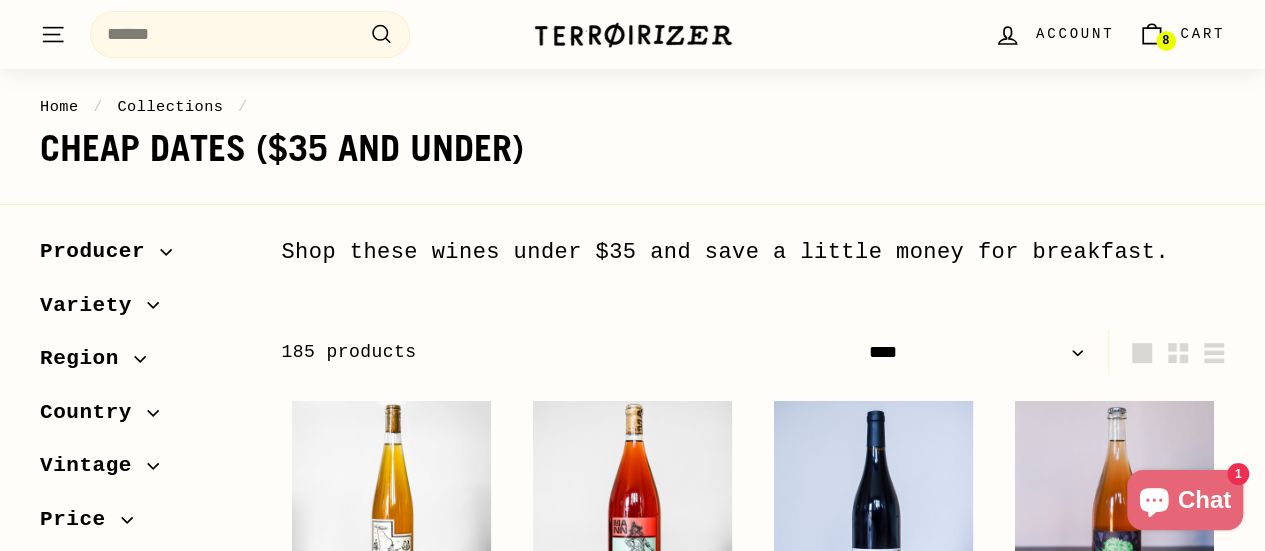 click on "**********" at bounding box center [976, 352] 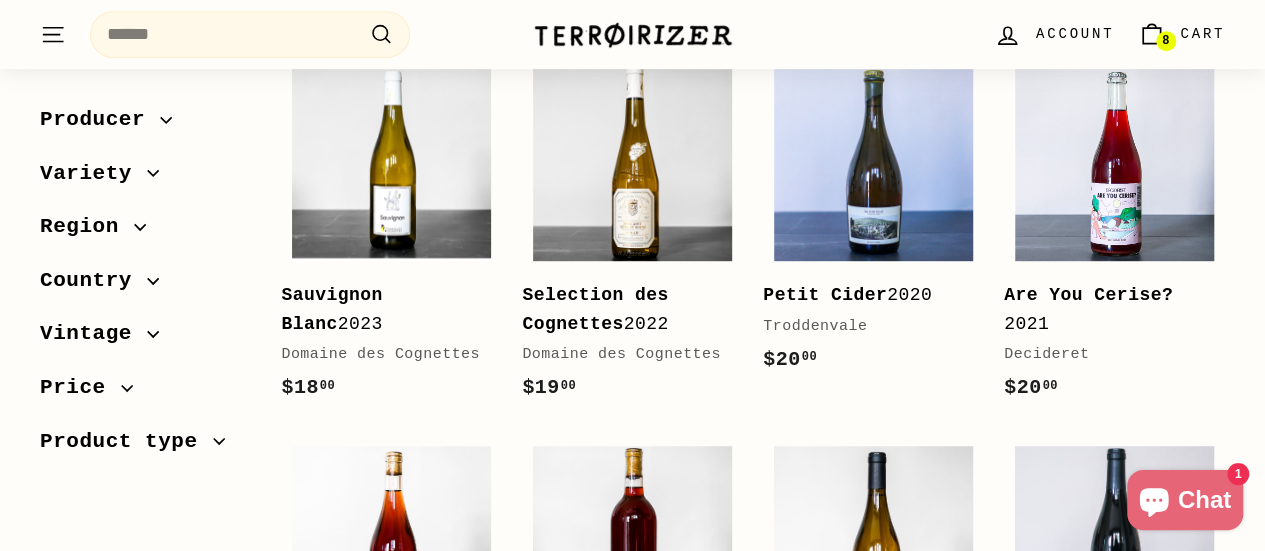 scroll, scrollTop: 419, scrollLeft: 0, axis: vertical 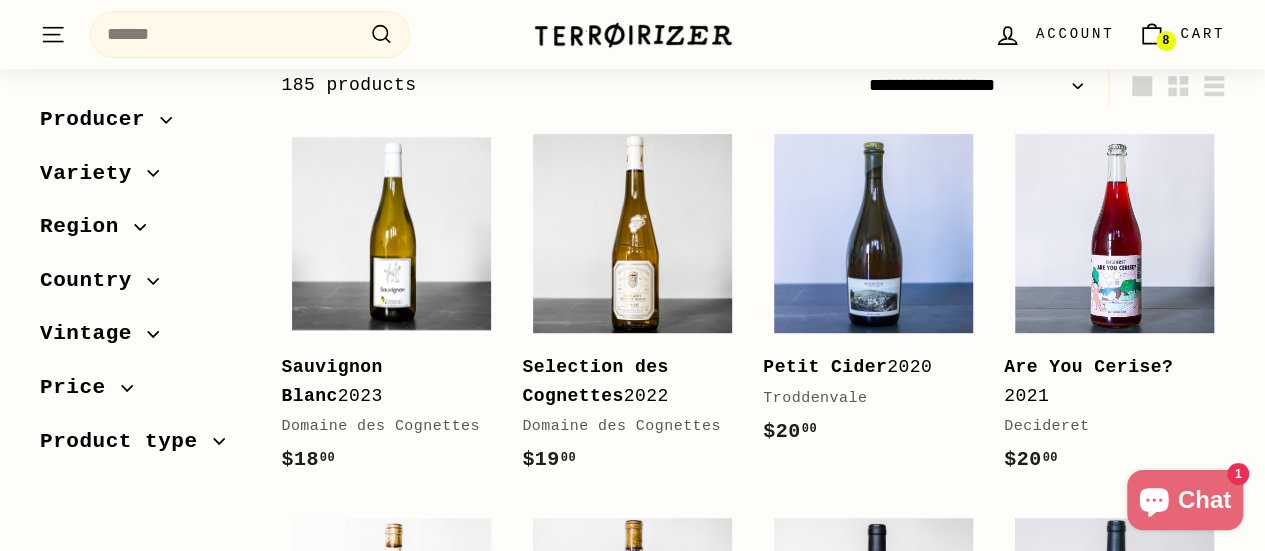 click on "Cart" at bounding box center (1202, 34) 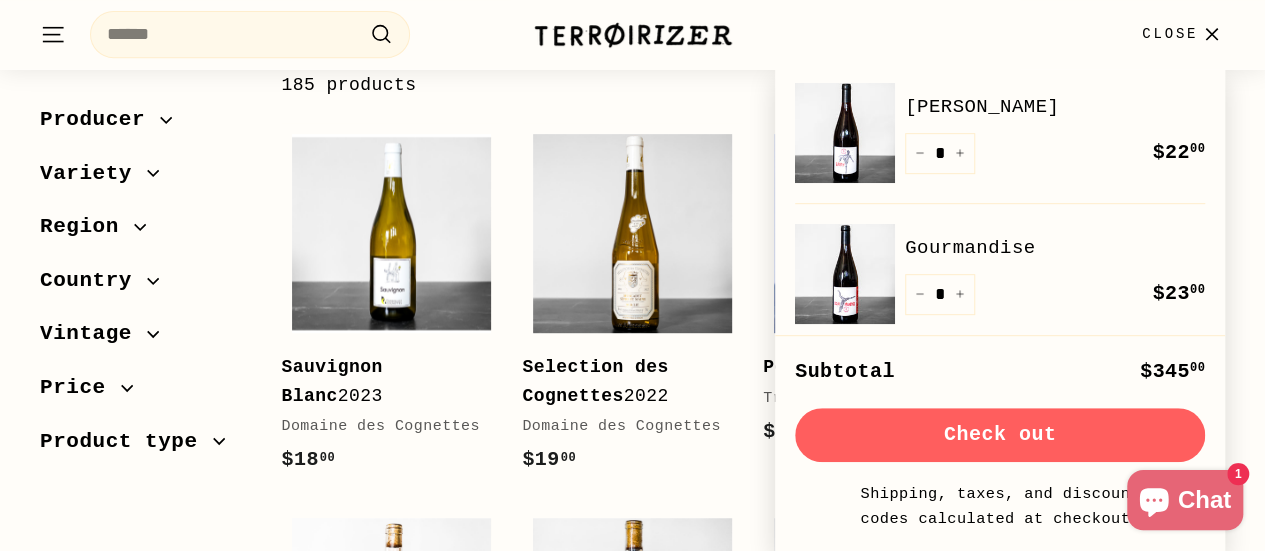 scroll, scrollTop: 0, scrollLeft: 0, axis: both 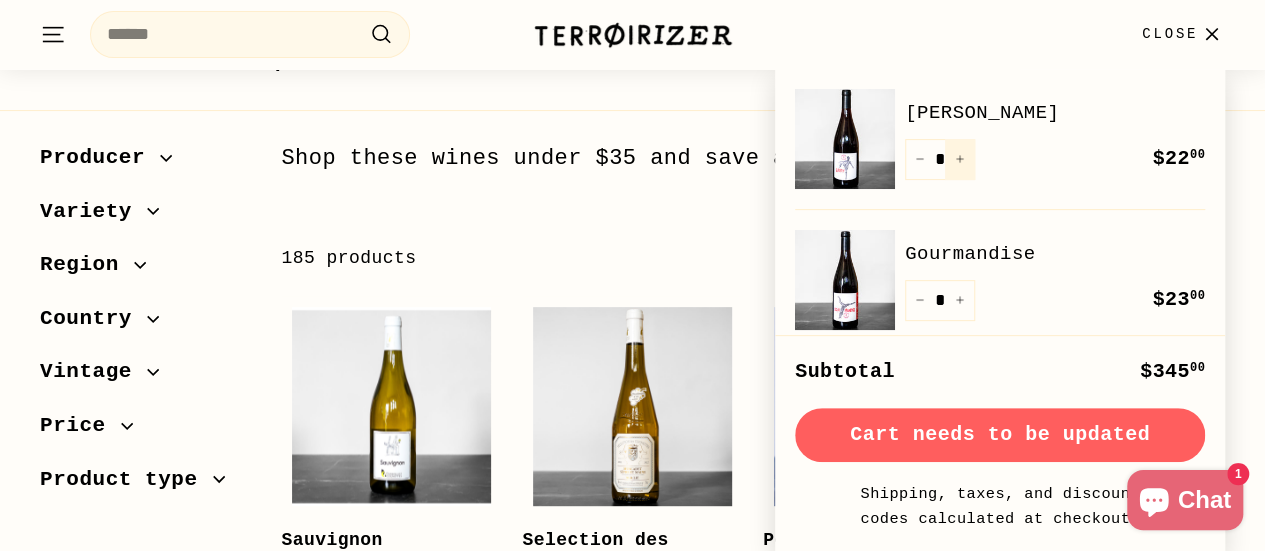 click on "+" at bounding box center [960, 159] 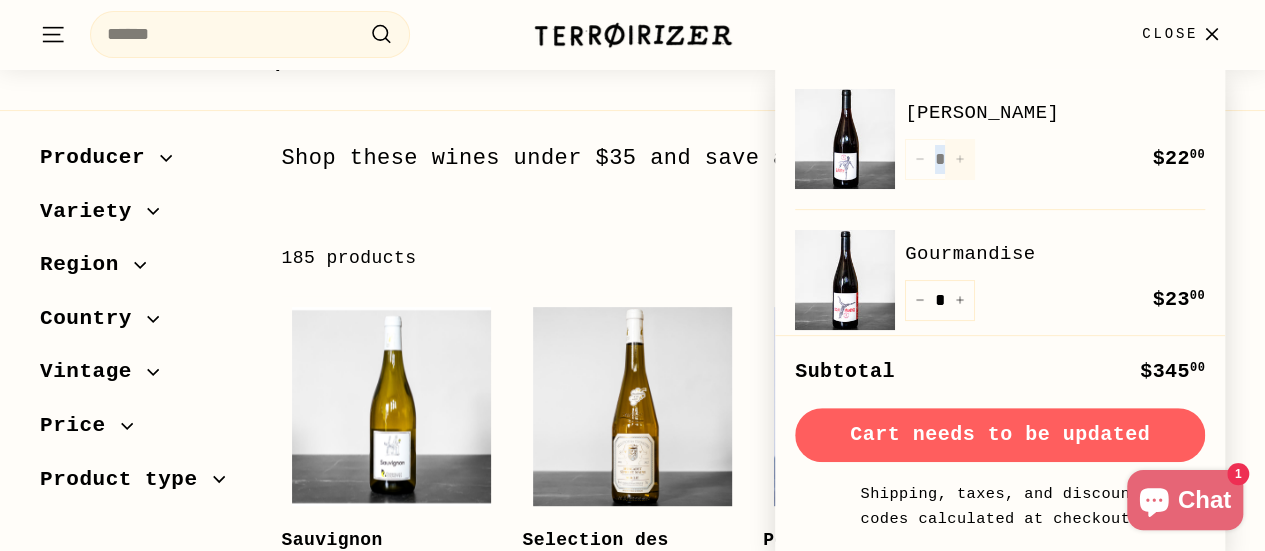 click on "Quantity
*
−
+
Remove" at bounding box center [940, 159] 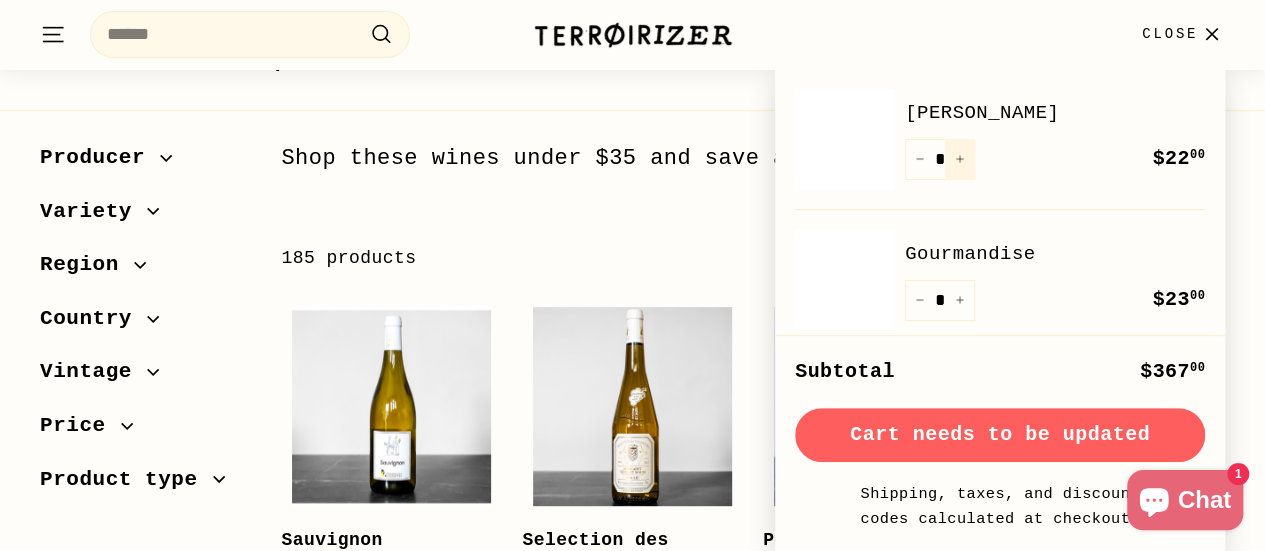 click on "+" at bounding box center [960, 159] 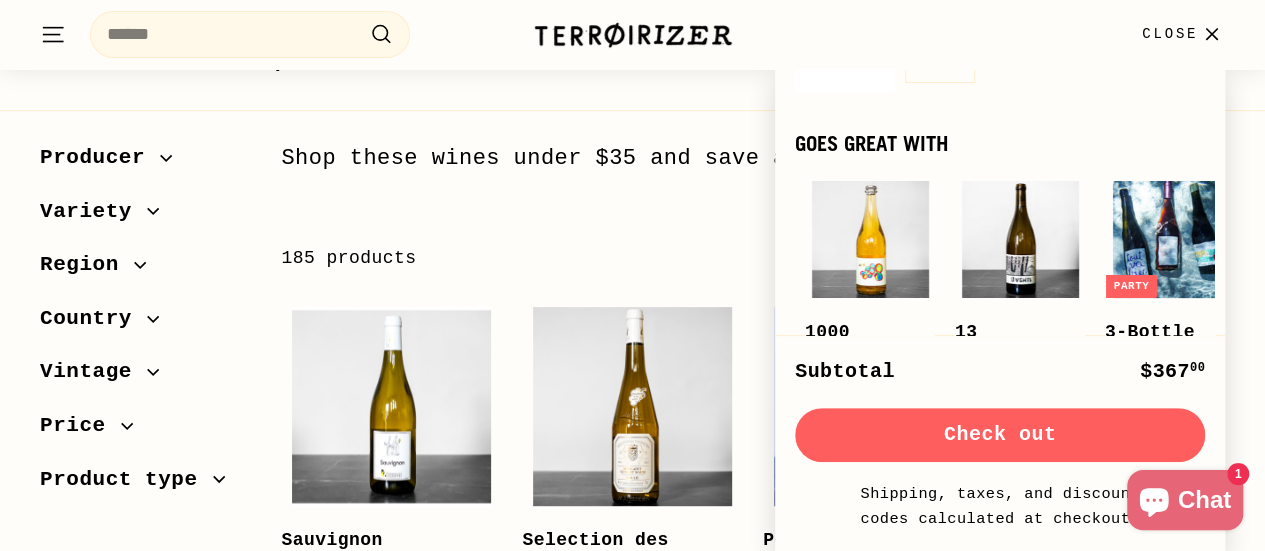 scroll, scrollTop: 521, scrollLeft: 0, axis: vertical 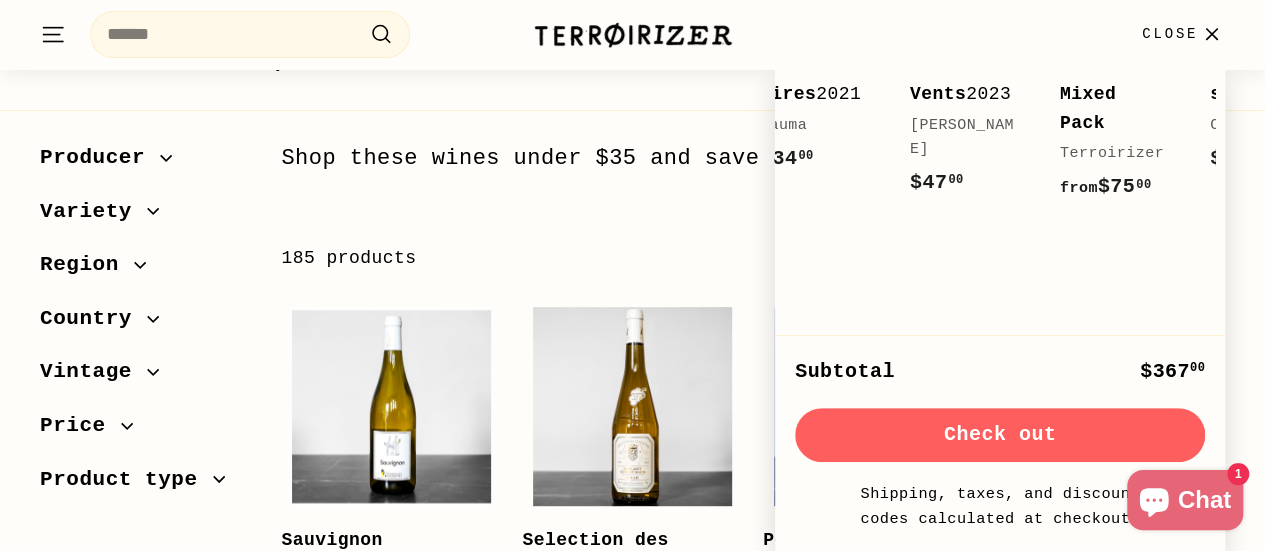 click on "**********" at bounding box center (753, 258) 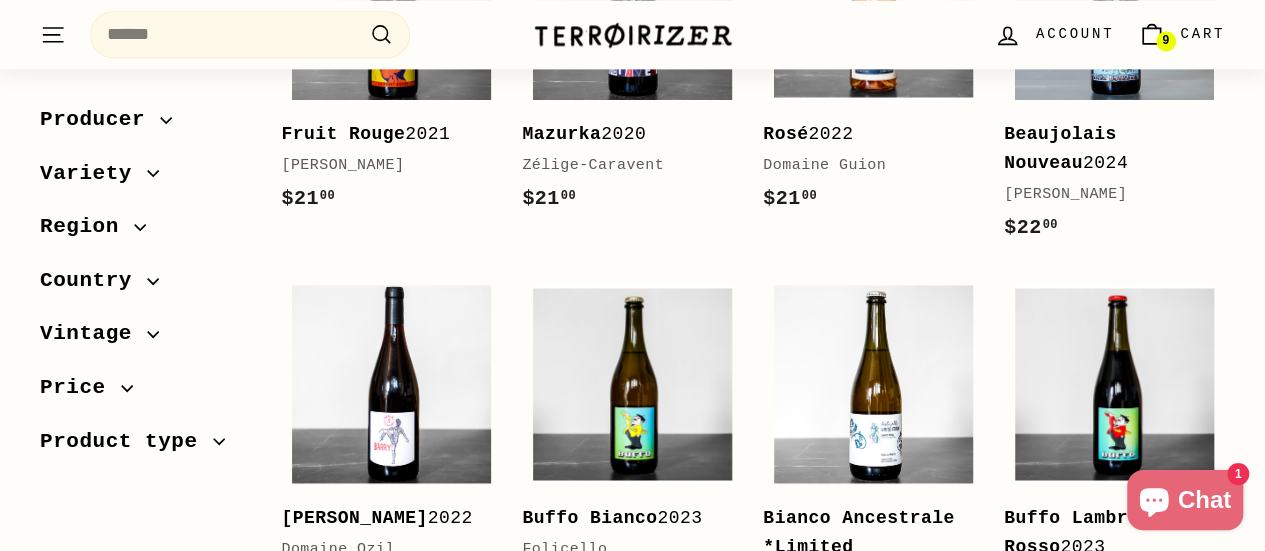 scroll, scrollTop: 1389, scrollLeft: 0, axis: vertical 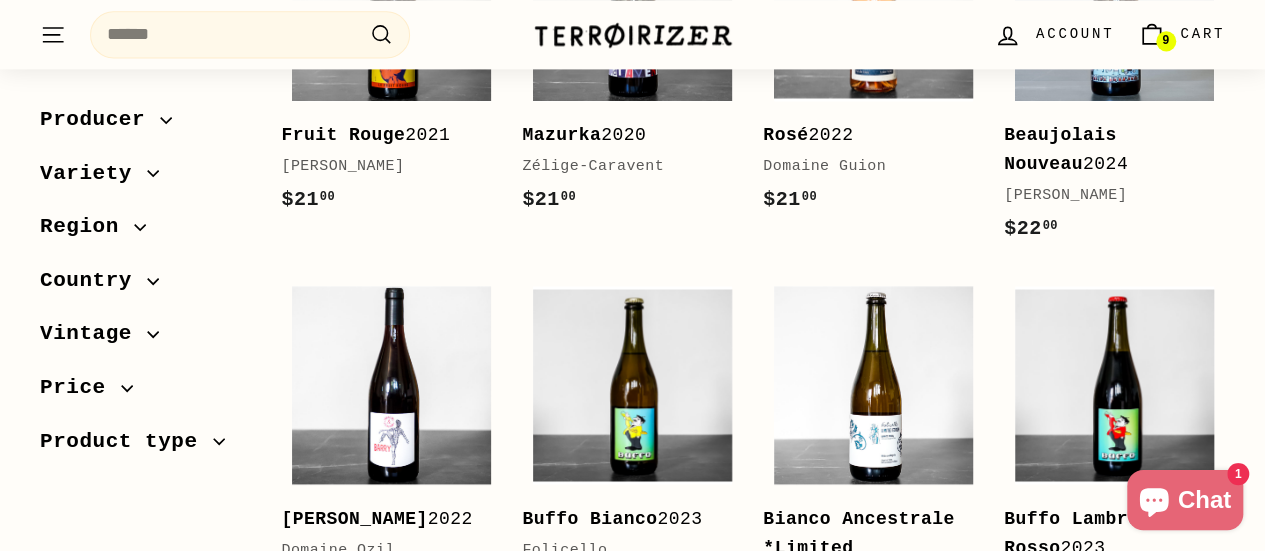 click on "Beaujolais Nouveau" at bounding box center (1060, 149) 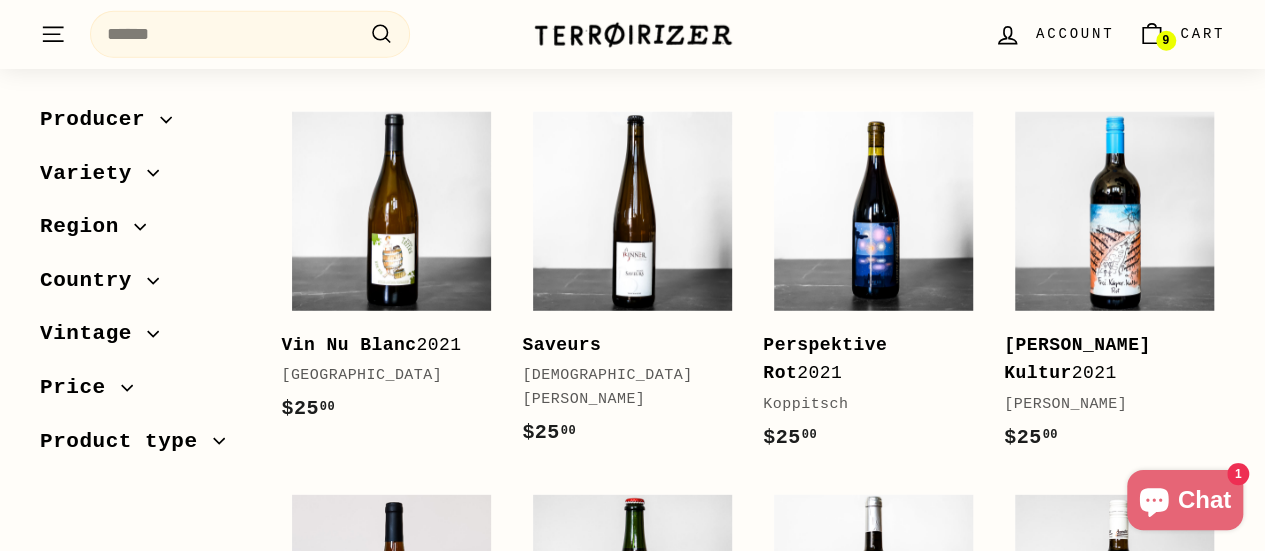 scroll, scrollTop: 2743, scrollLeft: 0, axis: vertical 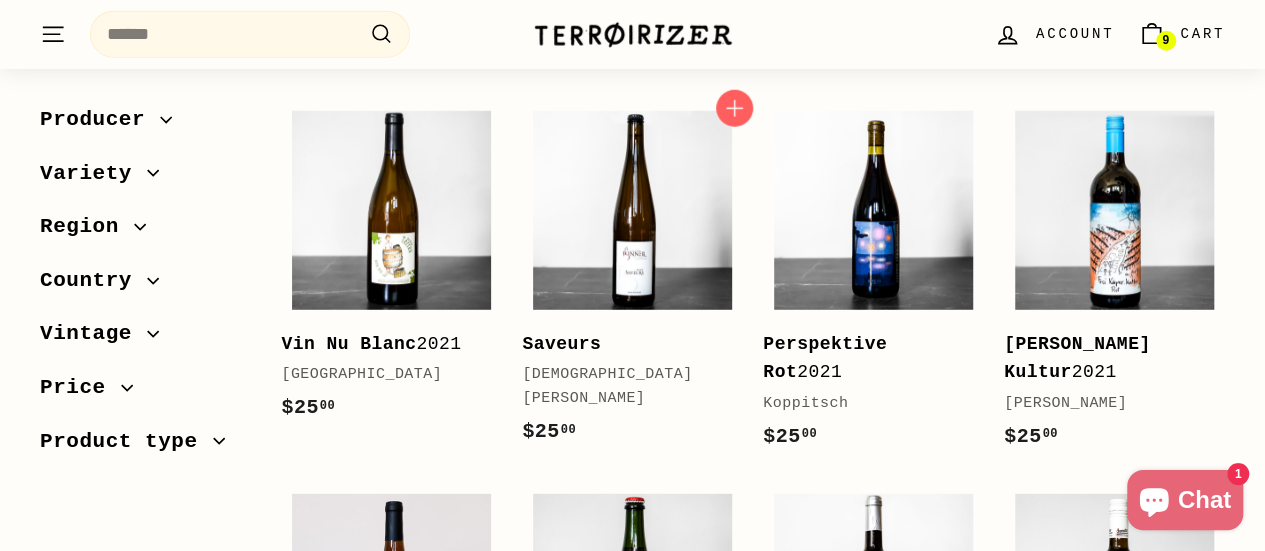 click on "Christian Binner" at bounding box center (622, 387) 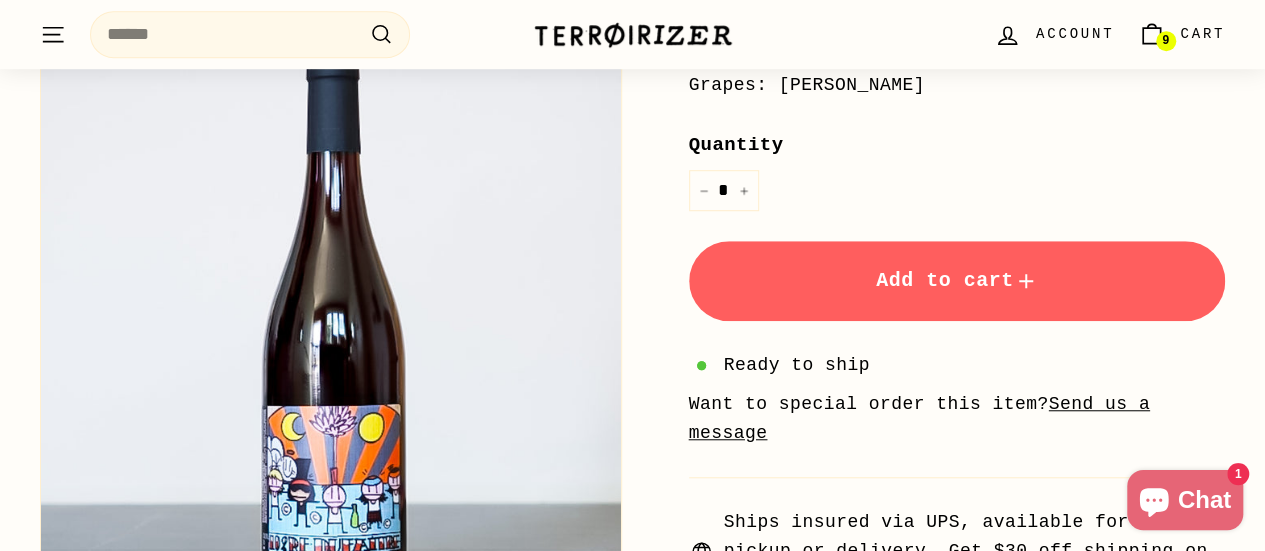 scroll, scrollTop: 626, scrollLeft: 0, axis: vertical 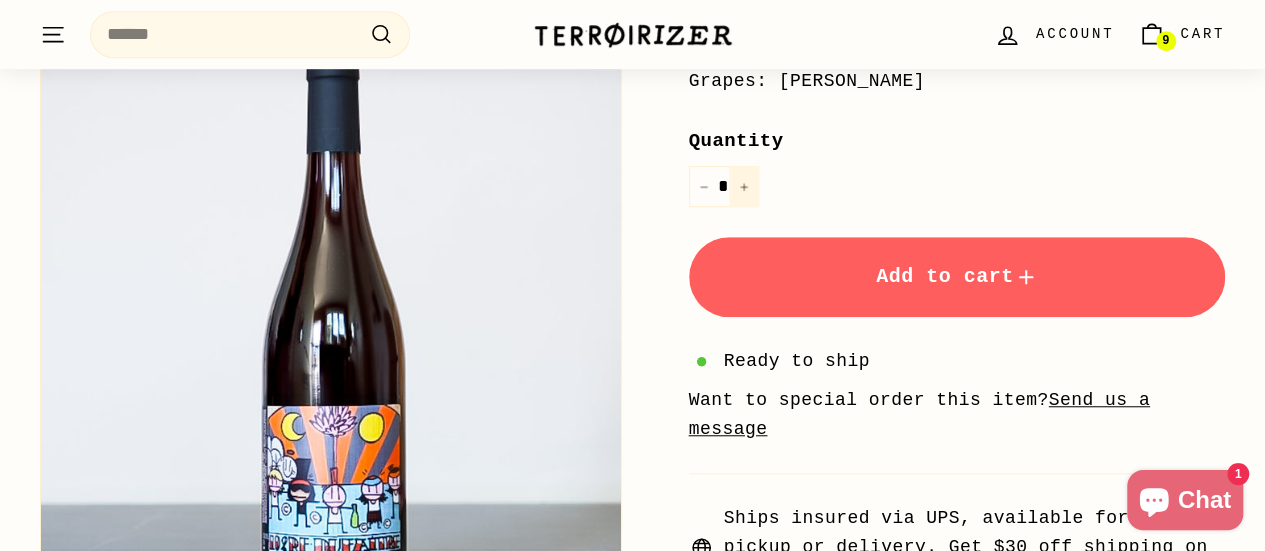 click on "+" at bounding box center (744, 186) 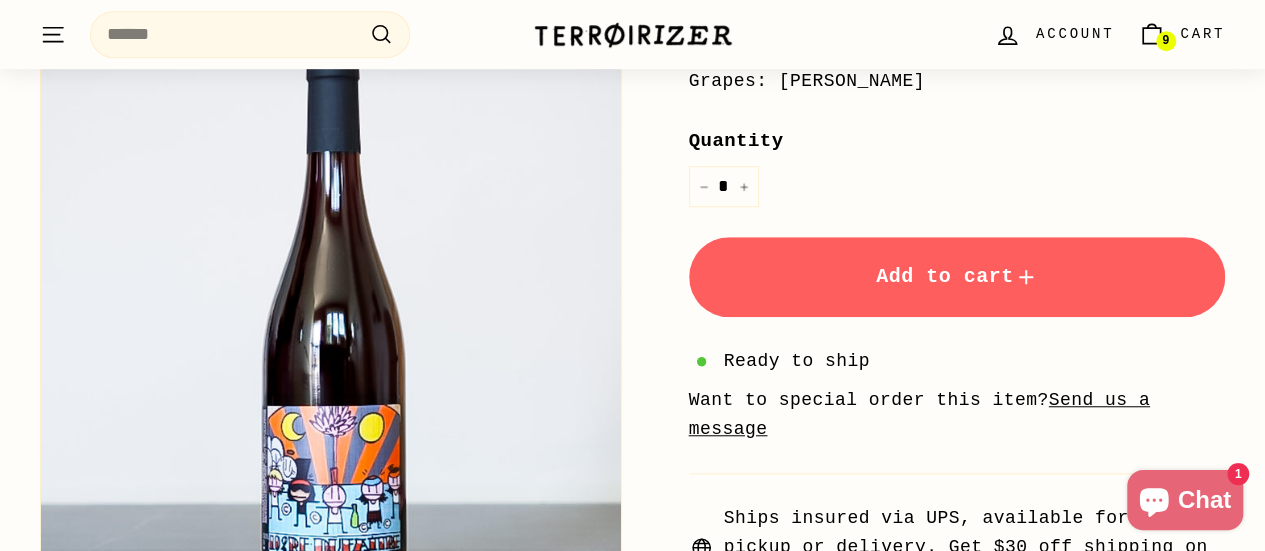 click on "Add to cart" at bounding box center (957, 277) 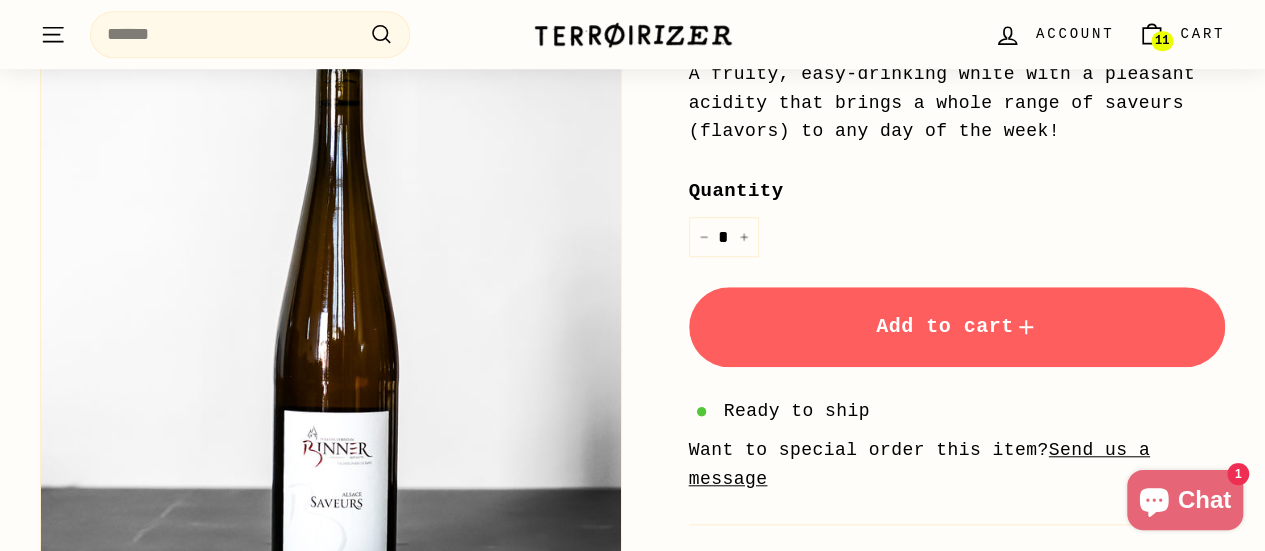 scroll, scrollTop: 616, scrollLeft: 0, axis: vertical 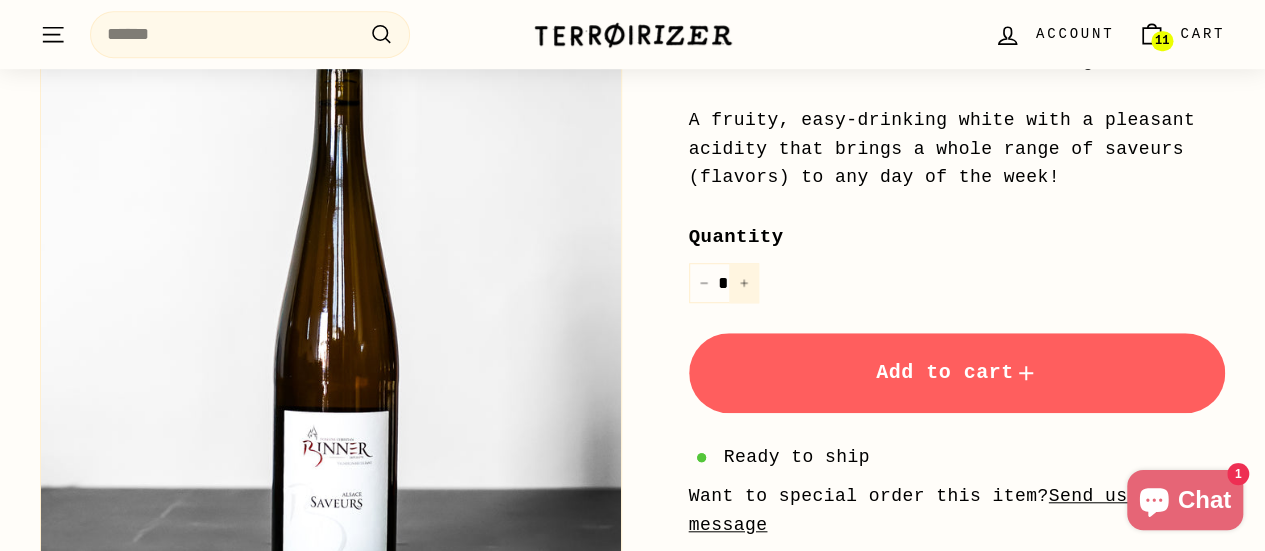 click on "+" at bounding box center (744, 283) 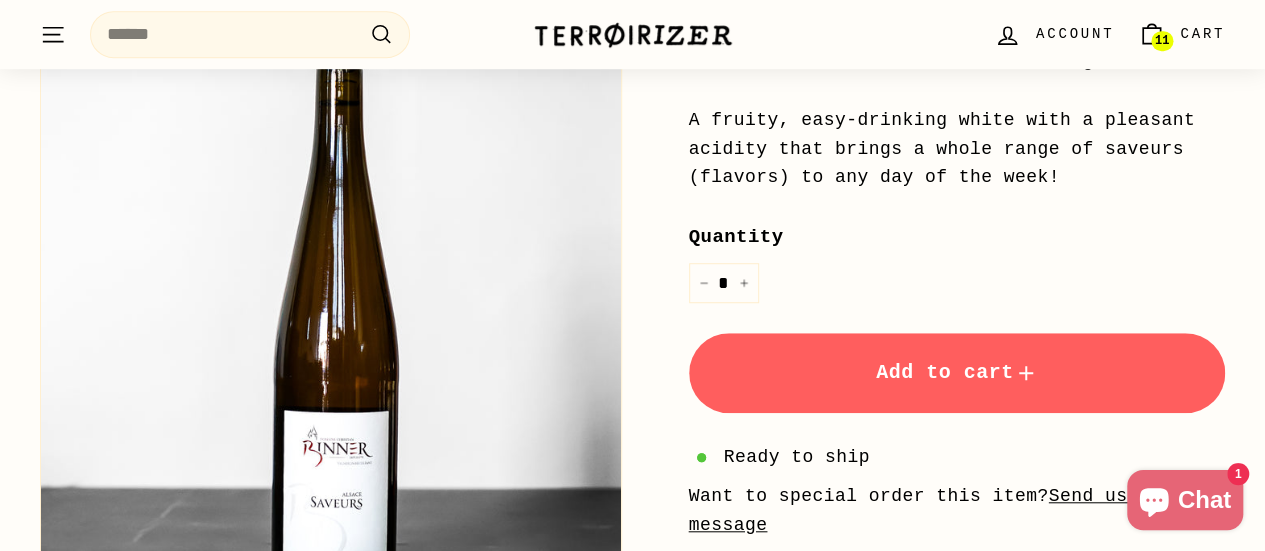 click on "Add to cart" at bounding box center [957, 373] 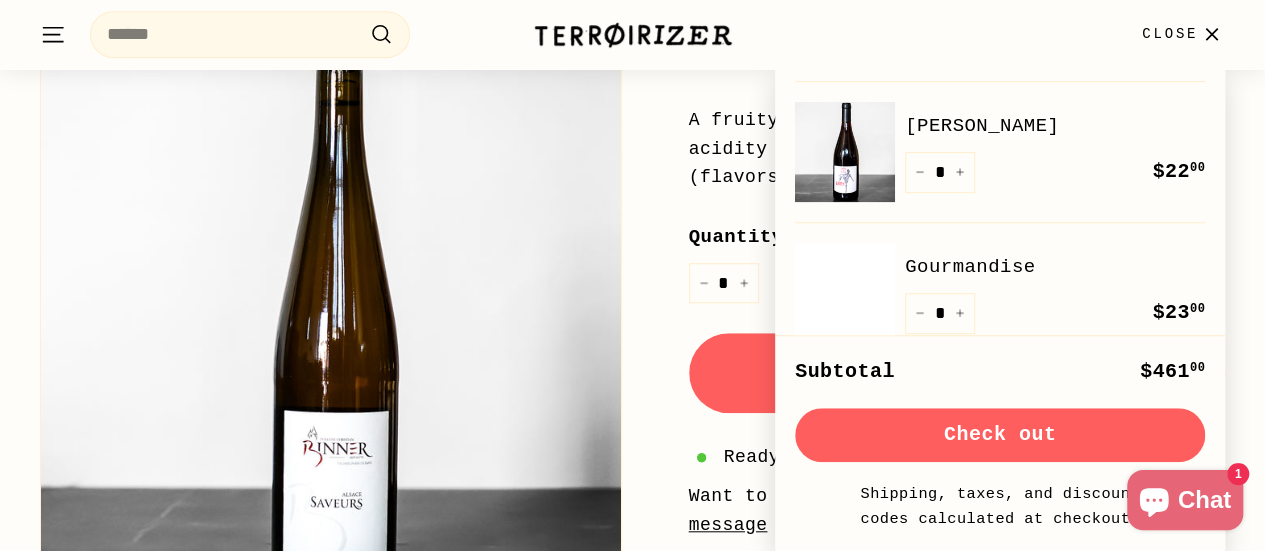 scroll, scrollTop: 274, scrollLeft: 0, axis: vertical 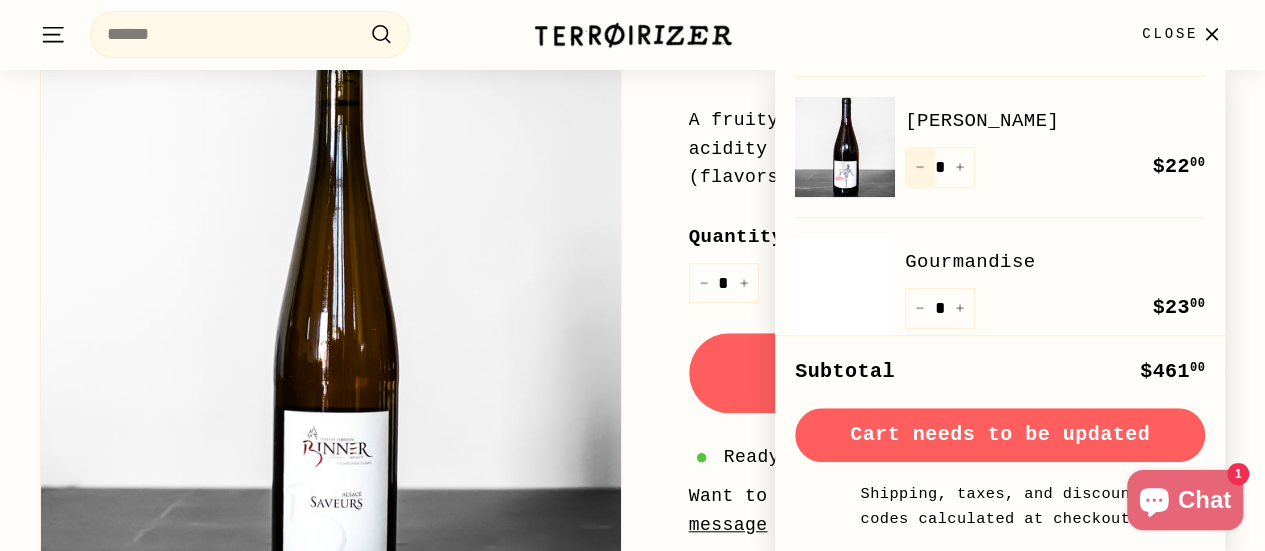 click on "−" at bounding box center [920, 167] 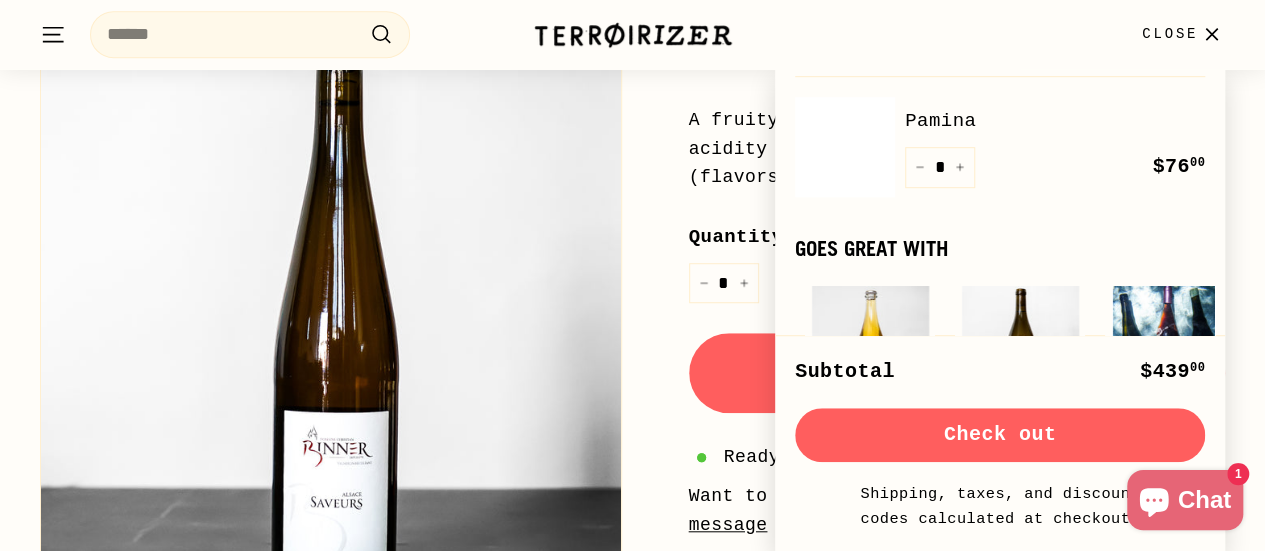 scroll, scrollTop: 899, scrollLeft: 0, axis: vertical 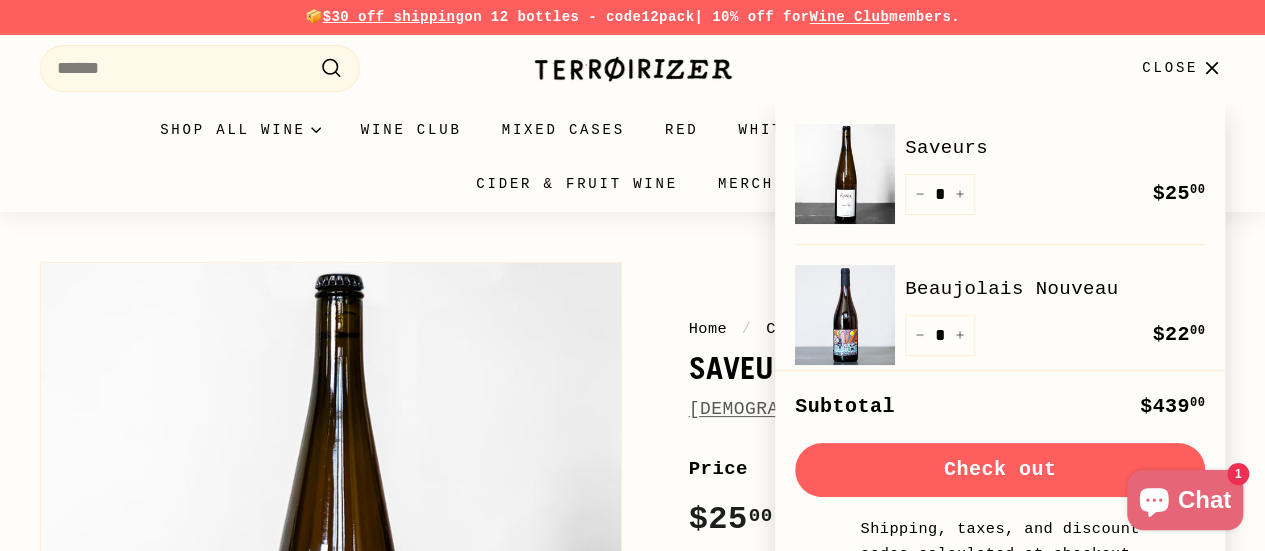 click on "Check out" at bounding box center [1000, 470] 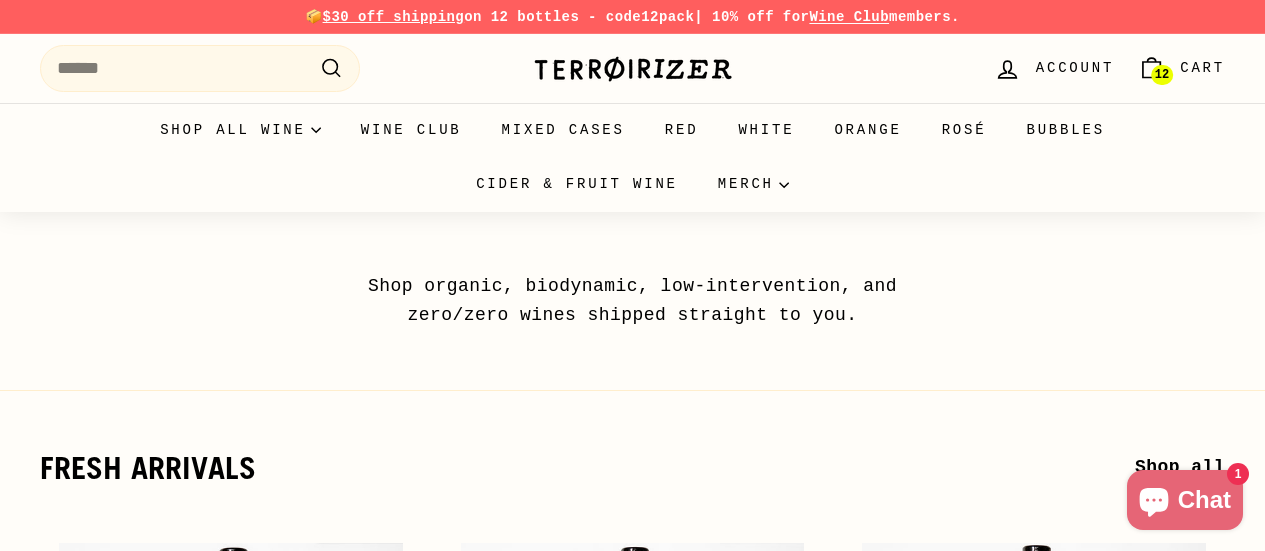 scroll, scrollTop: 0, scrollLeft: 0, axis: both 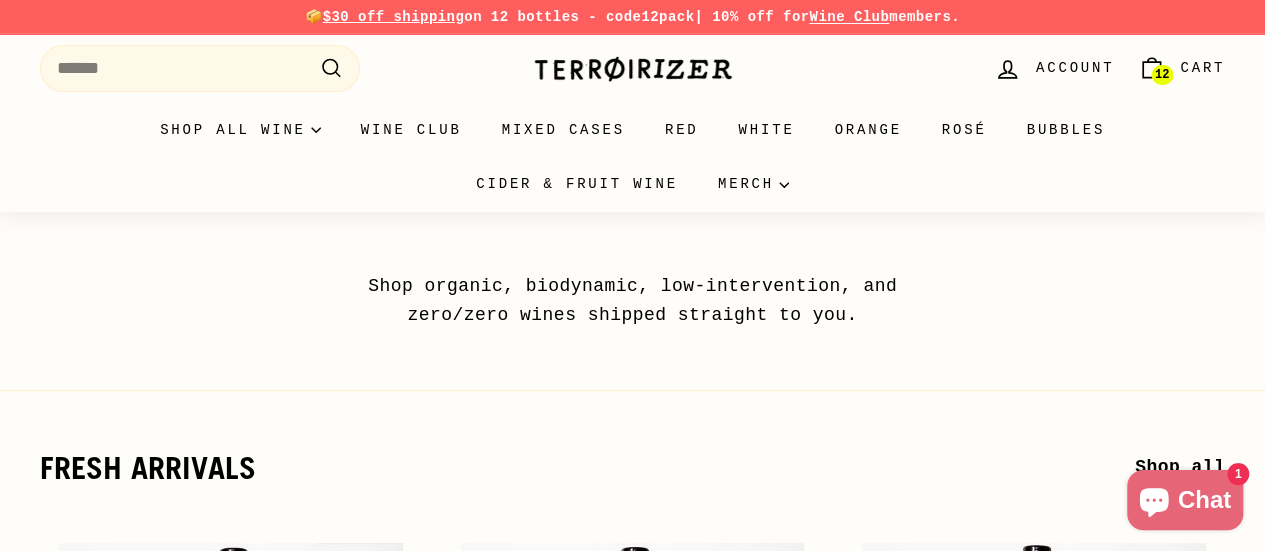 click on "Cart" at bounding box center (1202, 68) 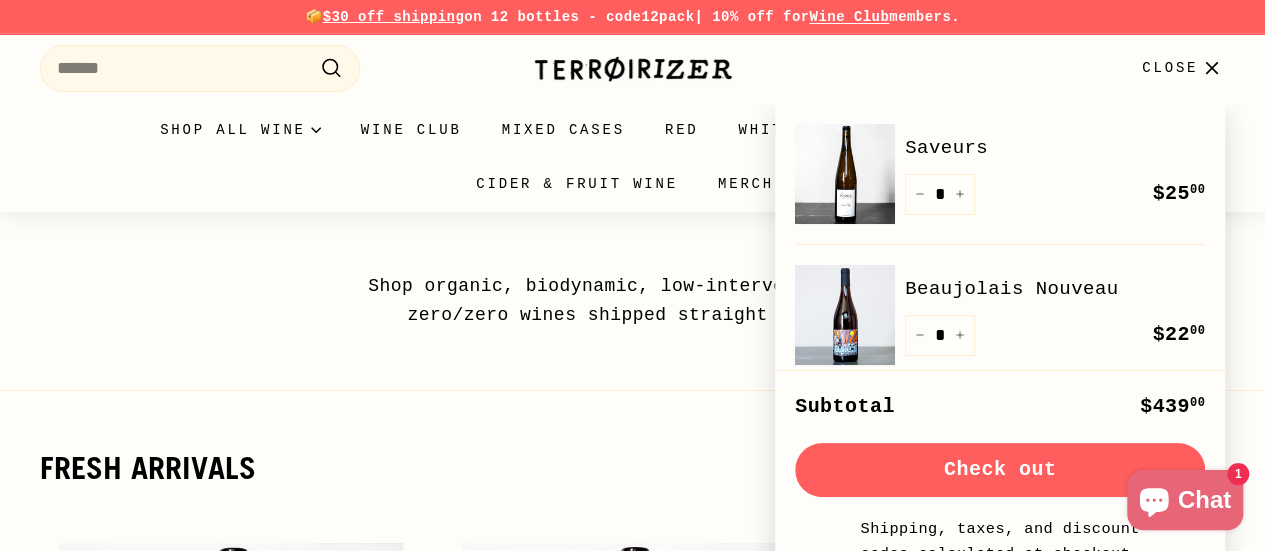 click on "Check out" at bounding box center (1000, 470) 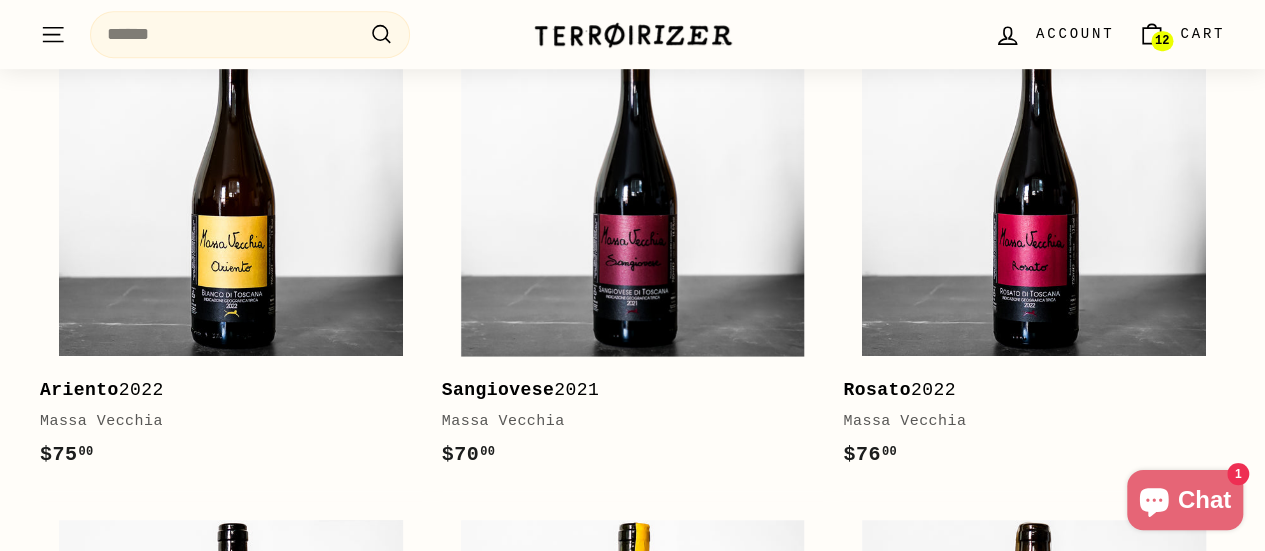 scroll, scrollTop: 0, scrollLeft: 0, axis: both 